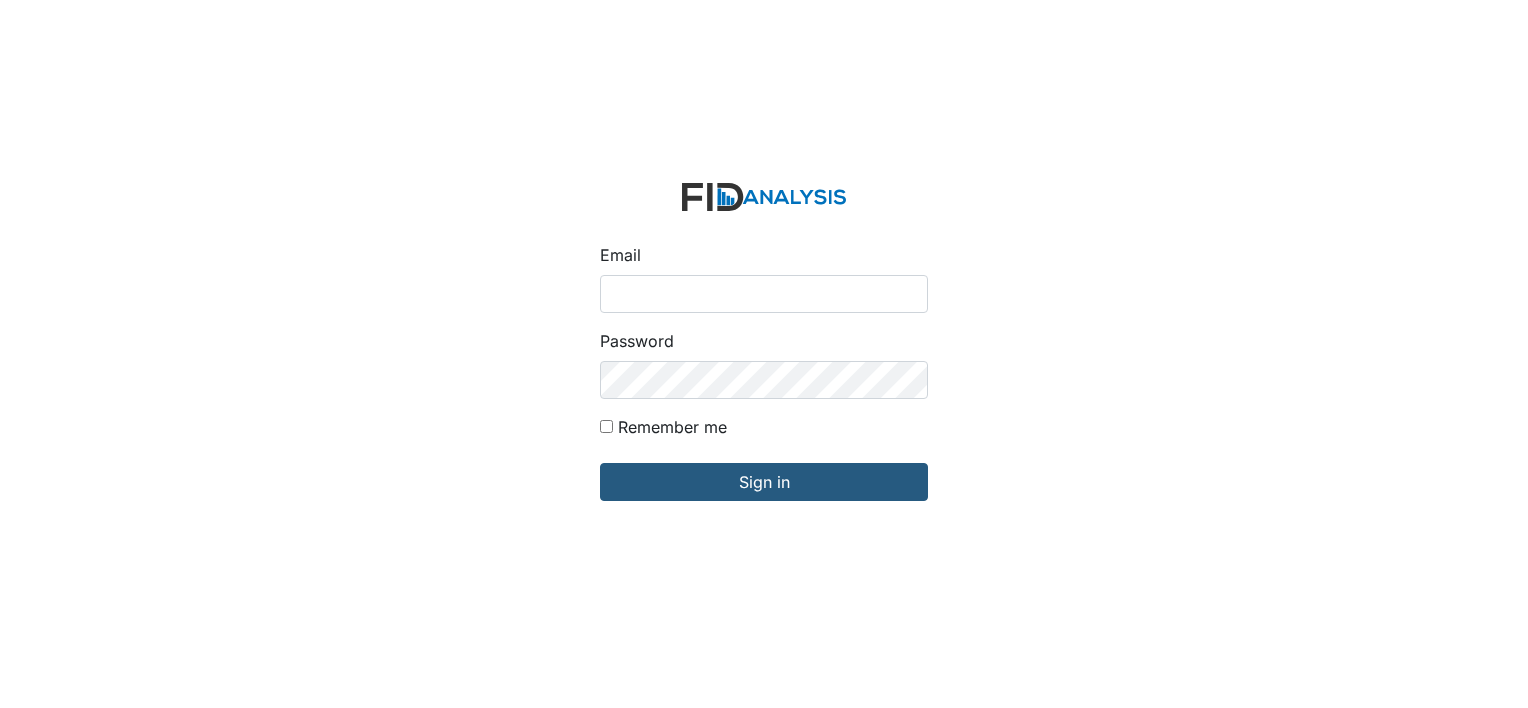scroll, scrollTop: 0, scrollLeft: 0, axis: both 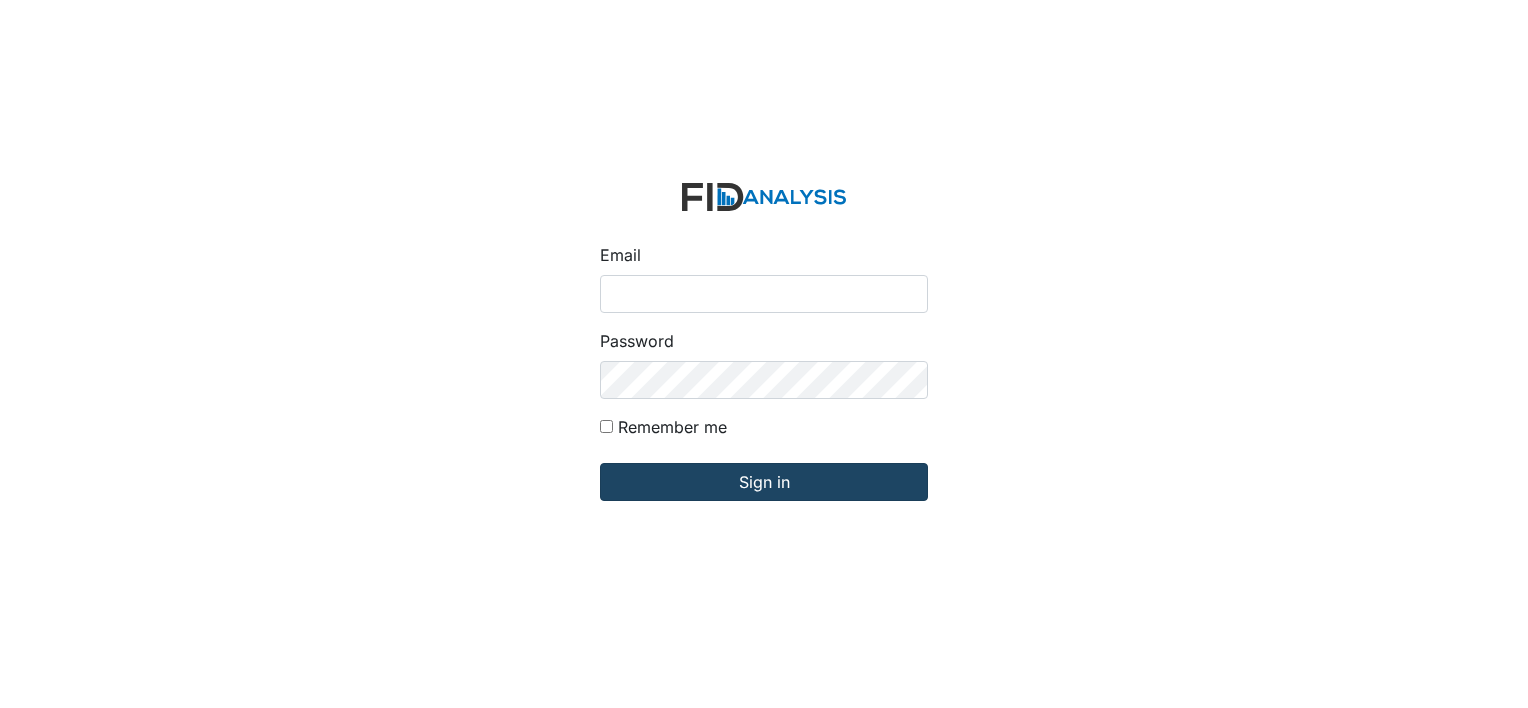 type on "[EMAIL_ADDRESS][DOMAIN_NAME]" 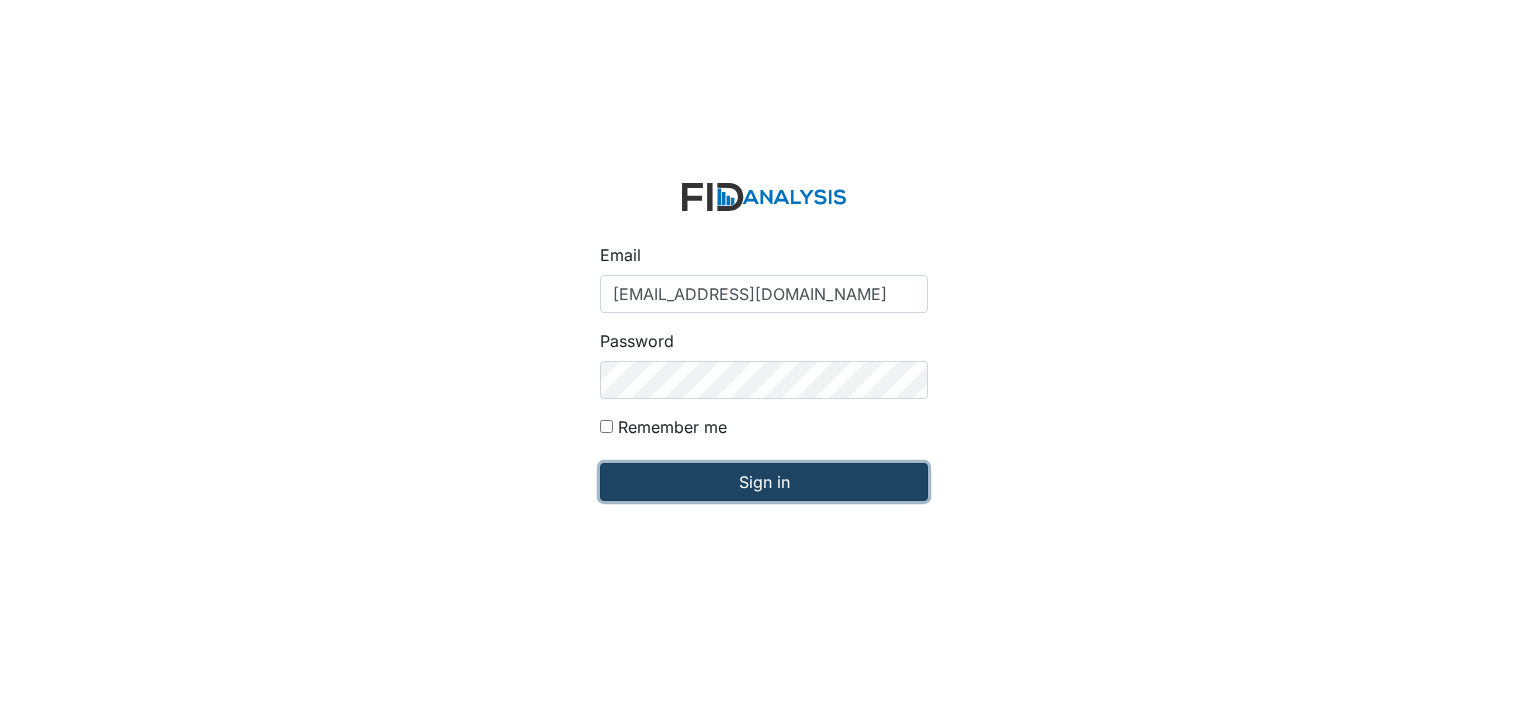 click on "Sign in" at bounding box center [764, 482] 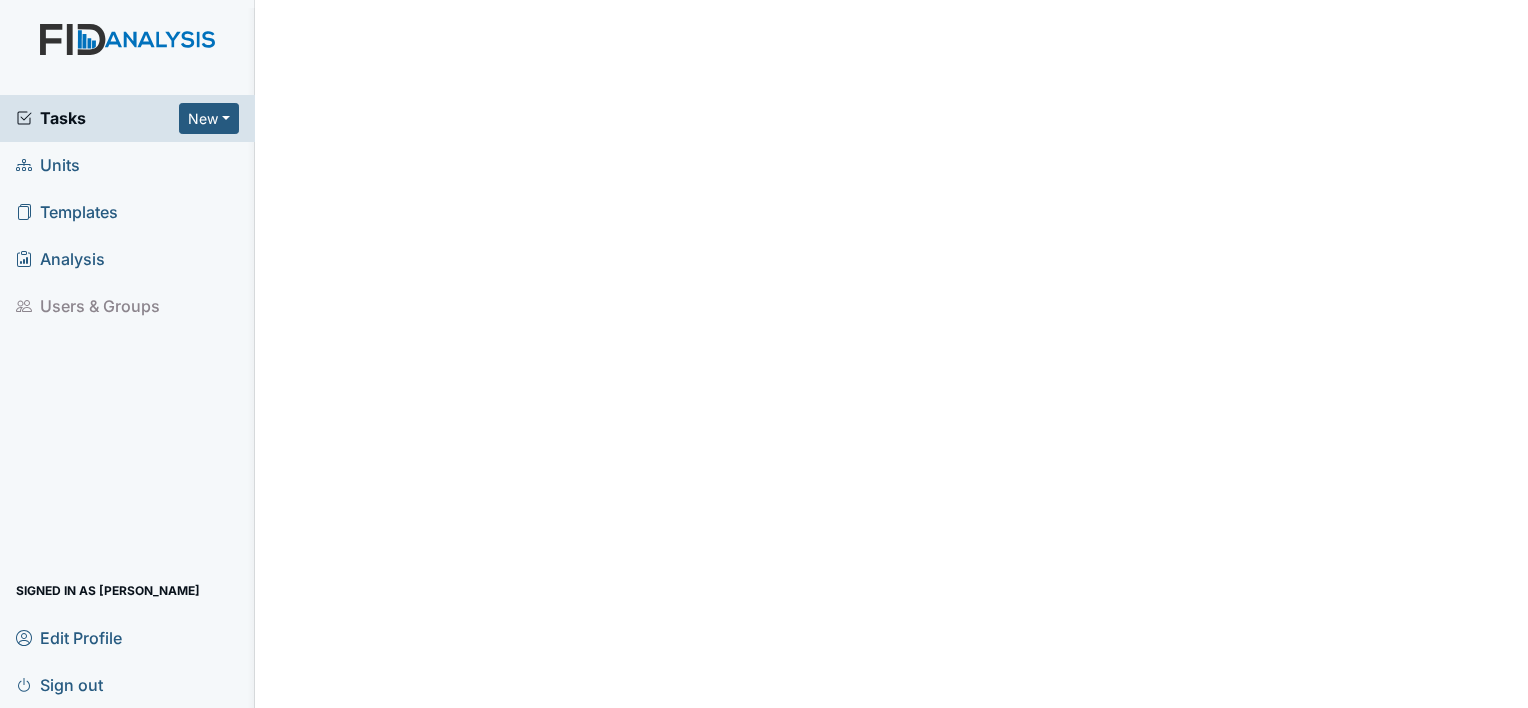 scroll, scrollTop: 0, scrollLeft: 0, axis: both 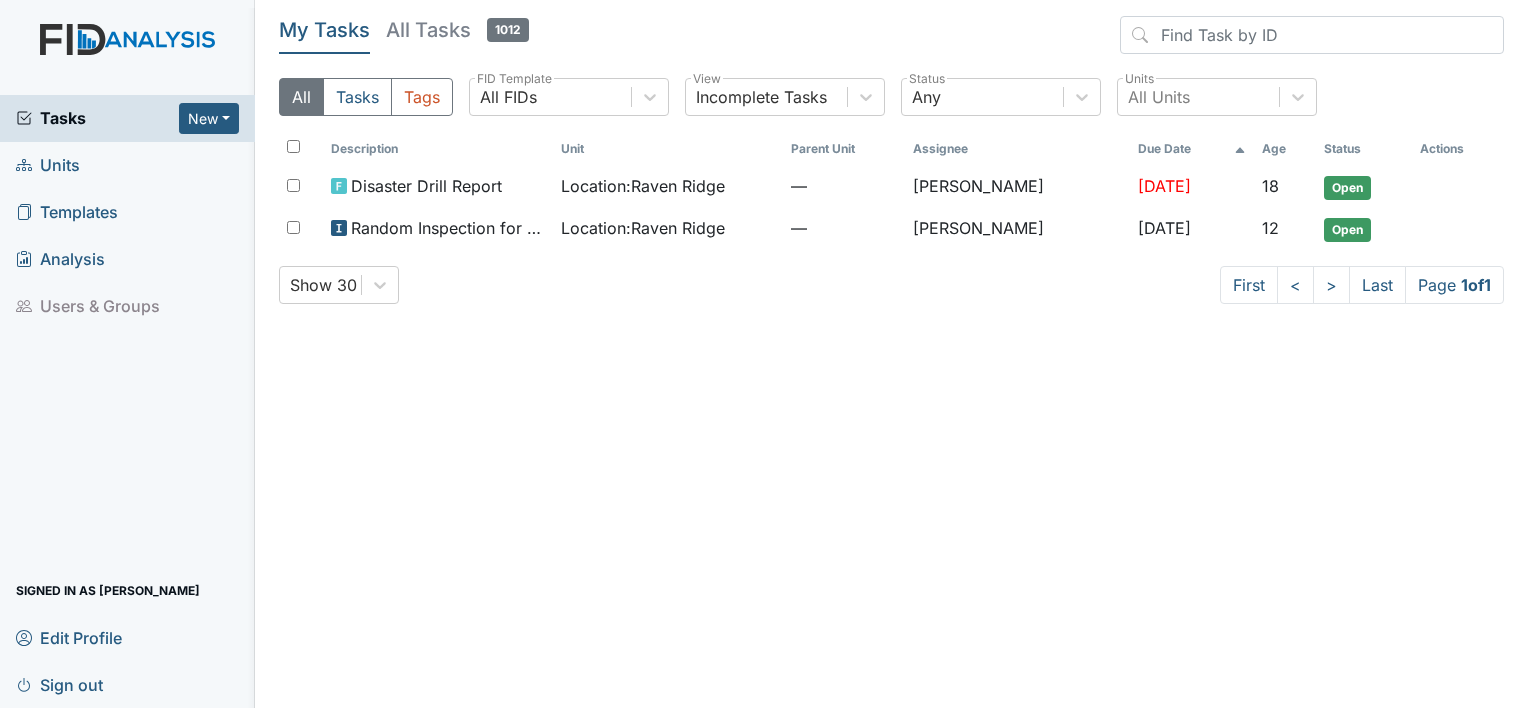 click on "Units" at bounding box center (48, 165) 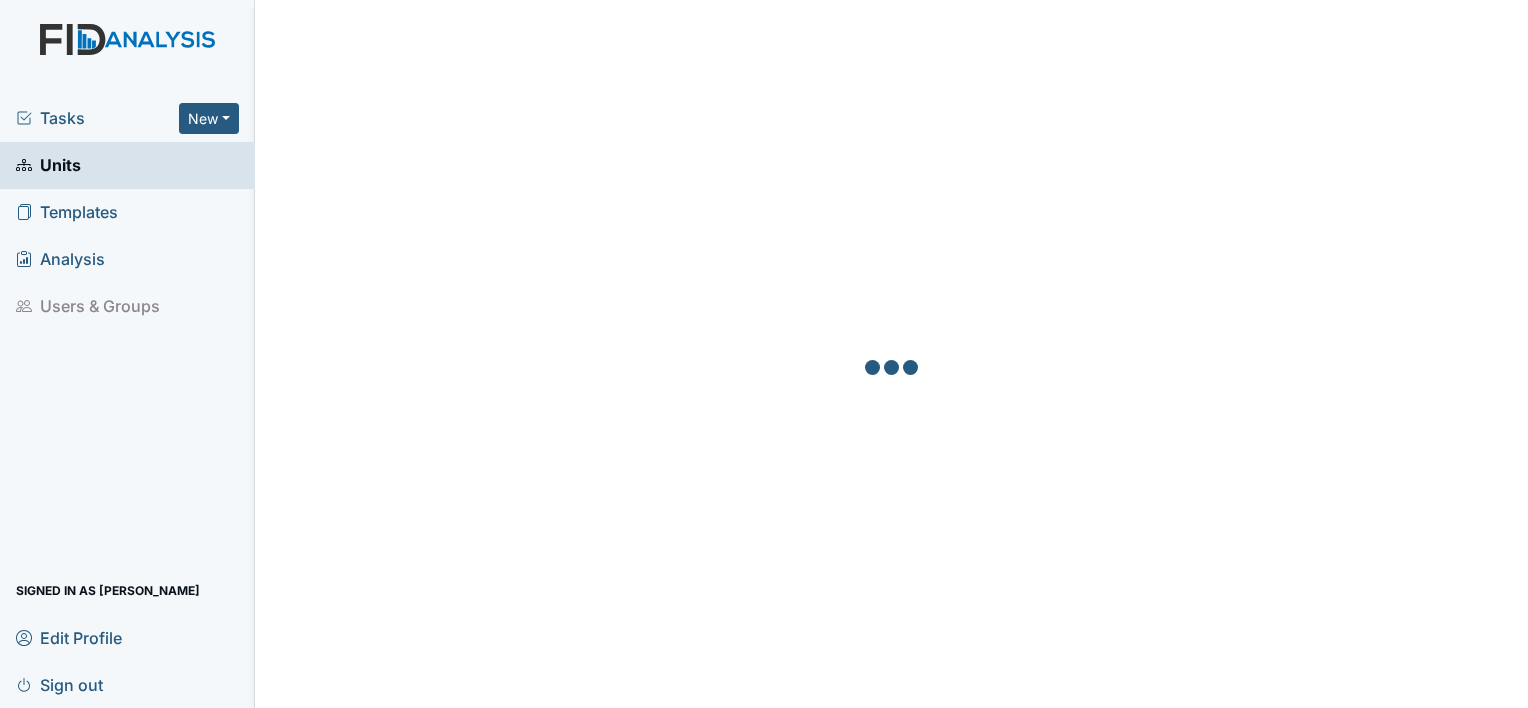 scroll, scrollTop: 0, scrollLeft: 0, axis: both 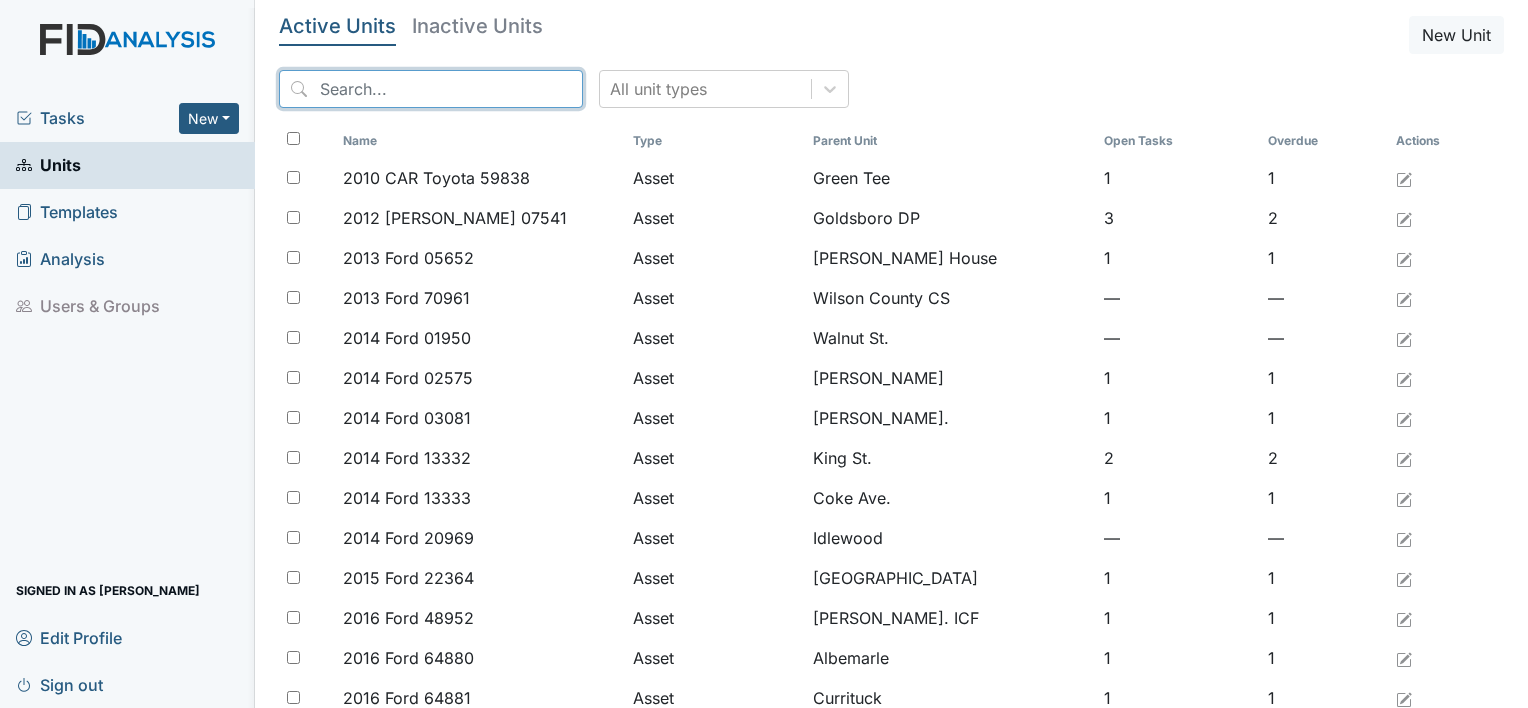 click at bounding box center (431, 89) 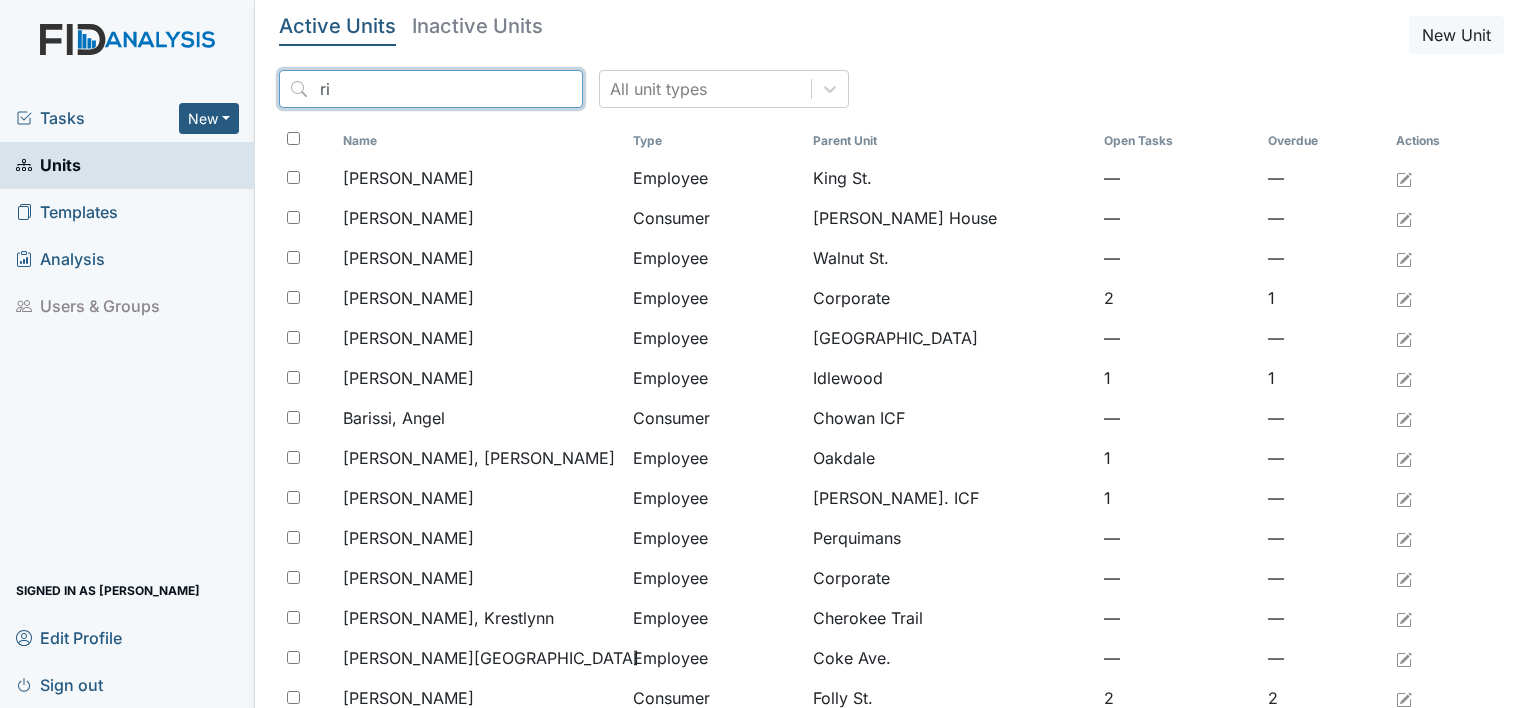 type on "r" 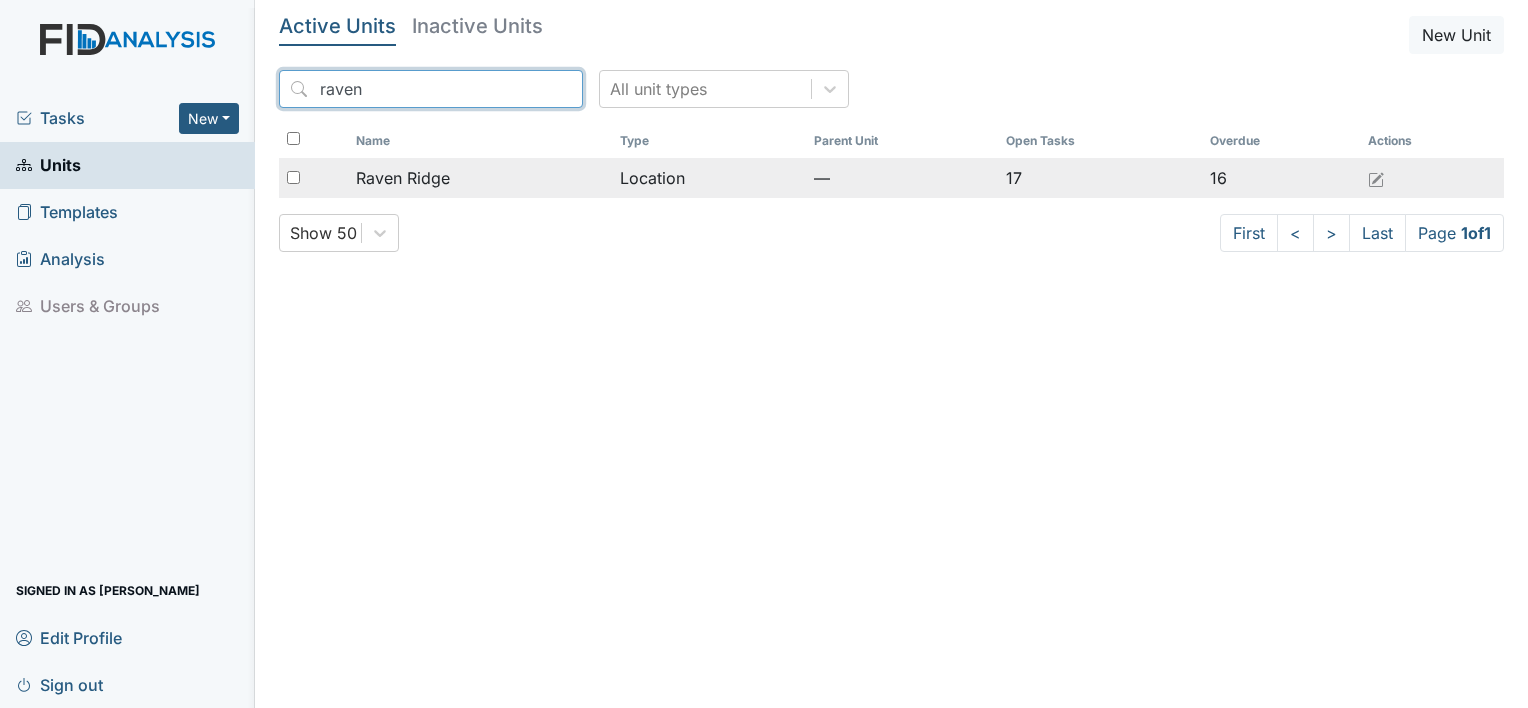 type on "raven" 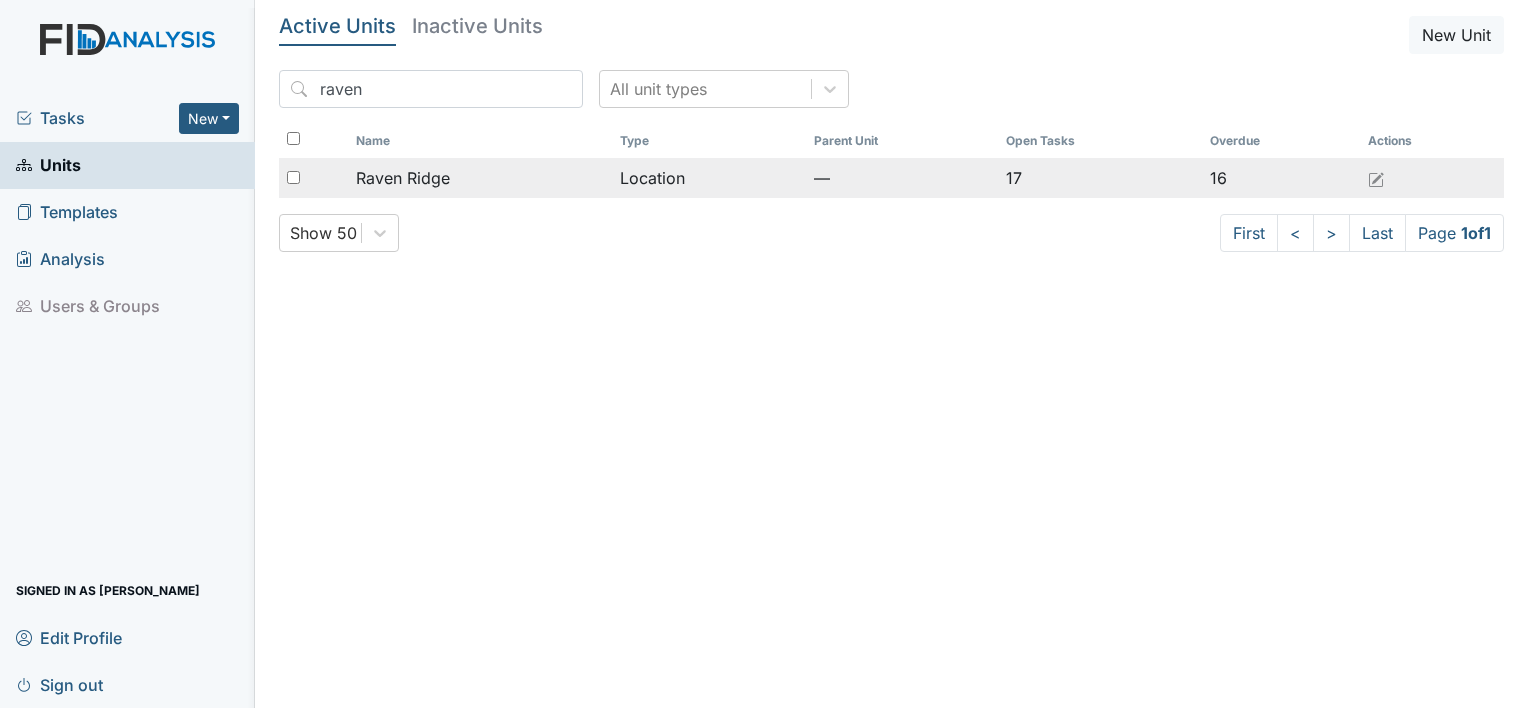 click on "Raven Ridge" at bounding box center (403, 178) 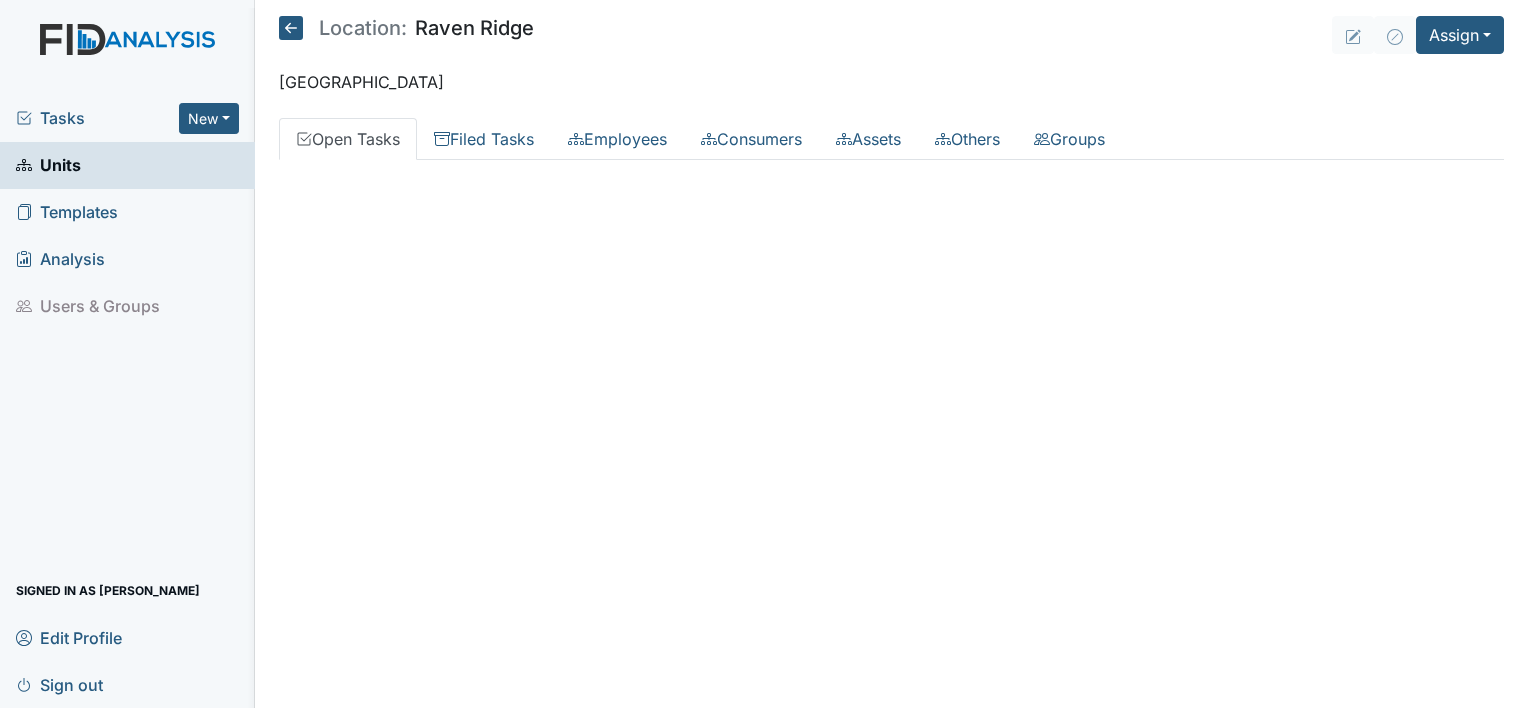 scroll, scrollTop: 0, scrollLeft: 0, axis: both 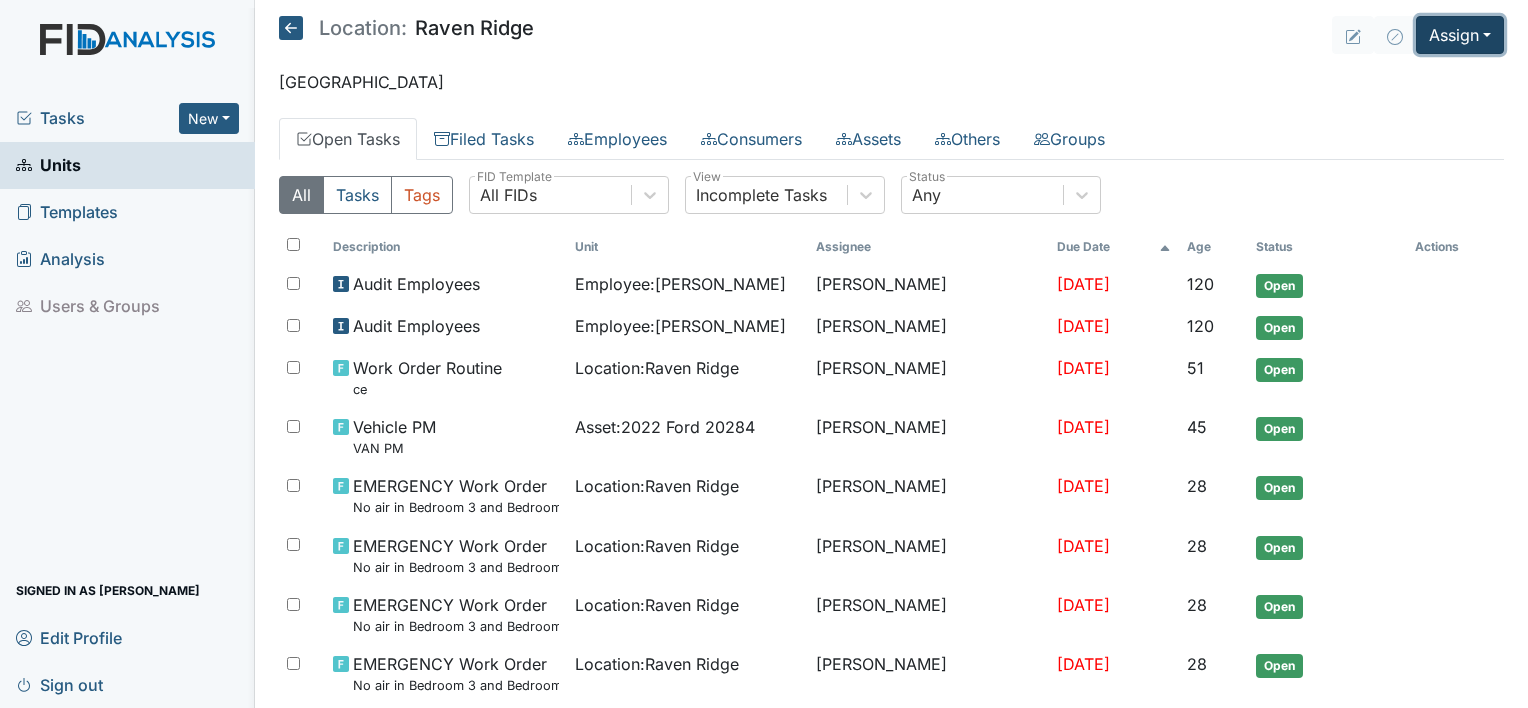 click on "Assign" at bounding box center (1460, 35) 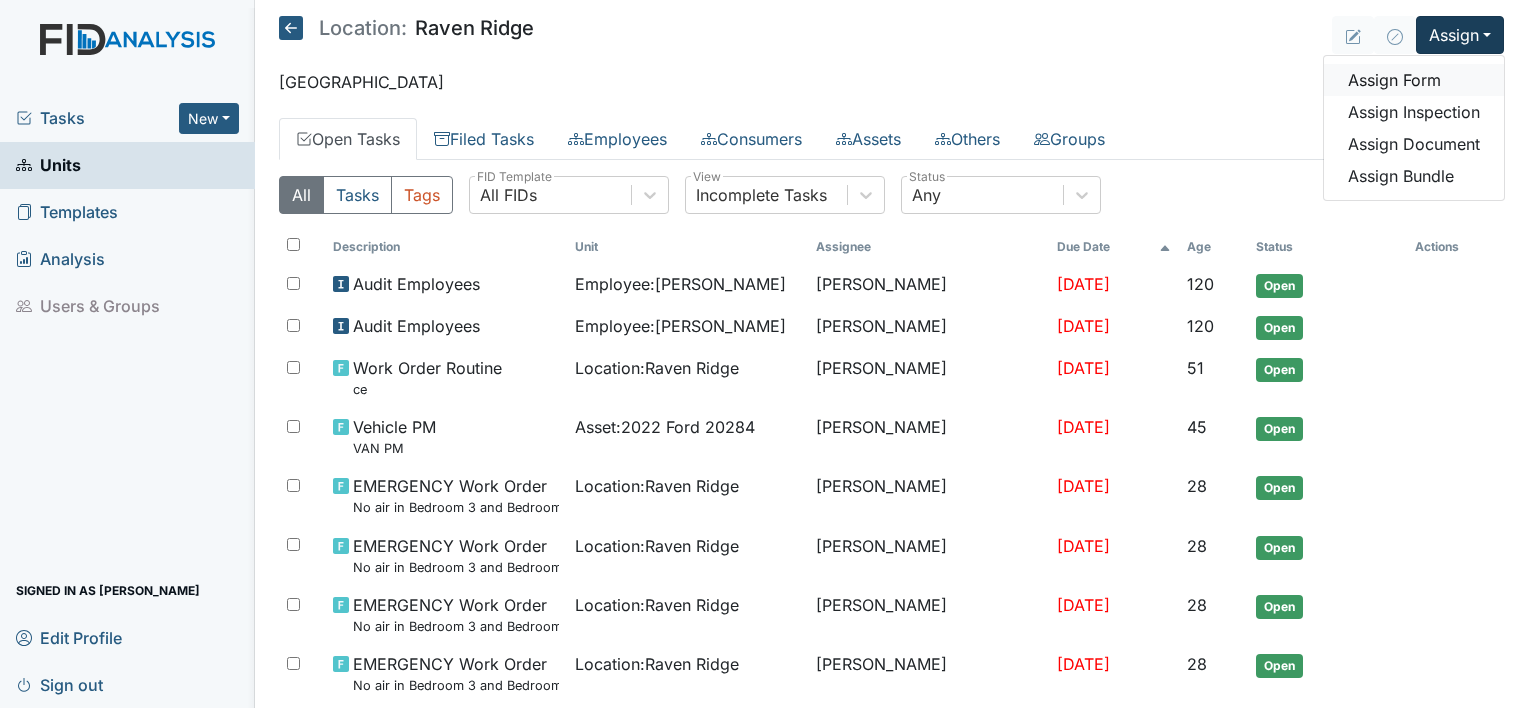 click on "Assign Form" at bounding box center (1414, 80) 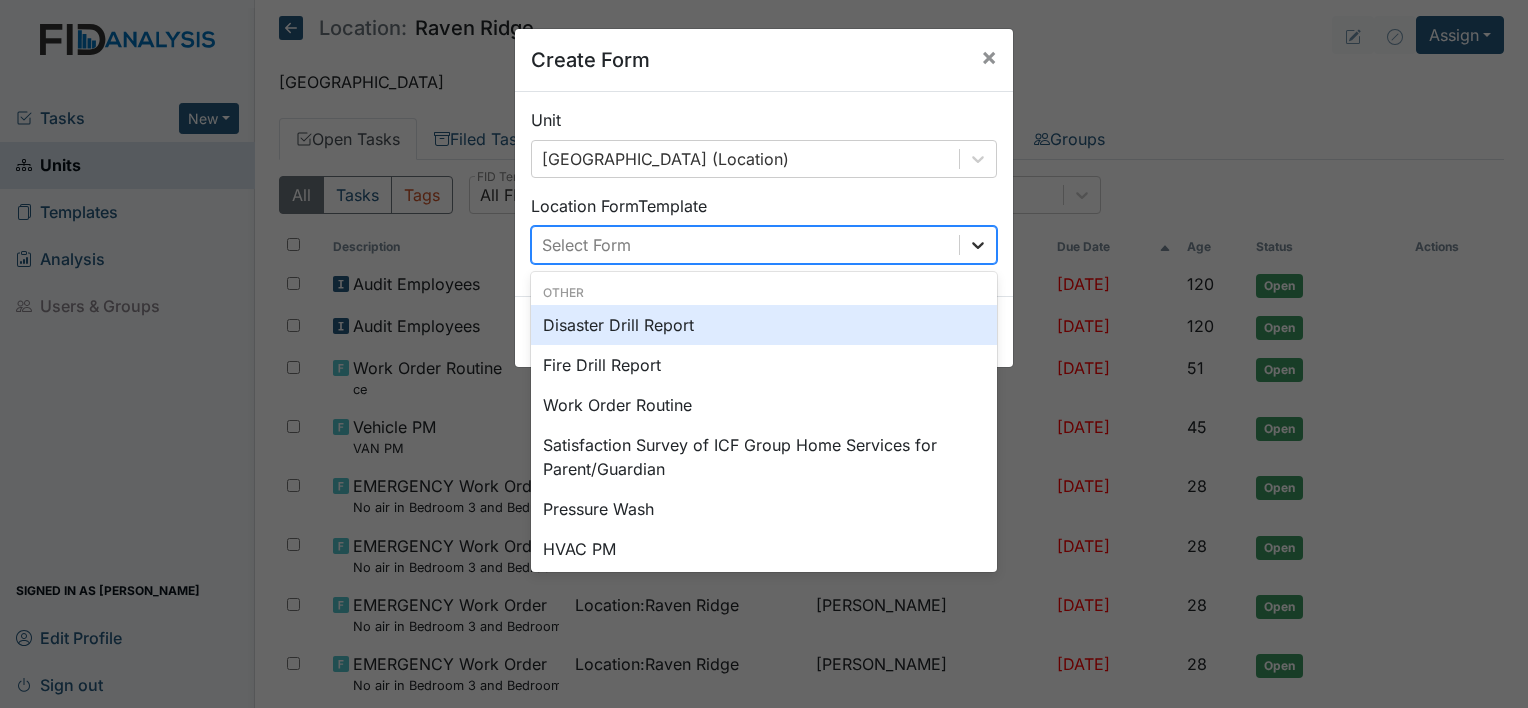 click 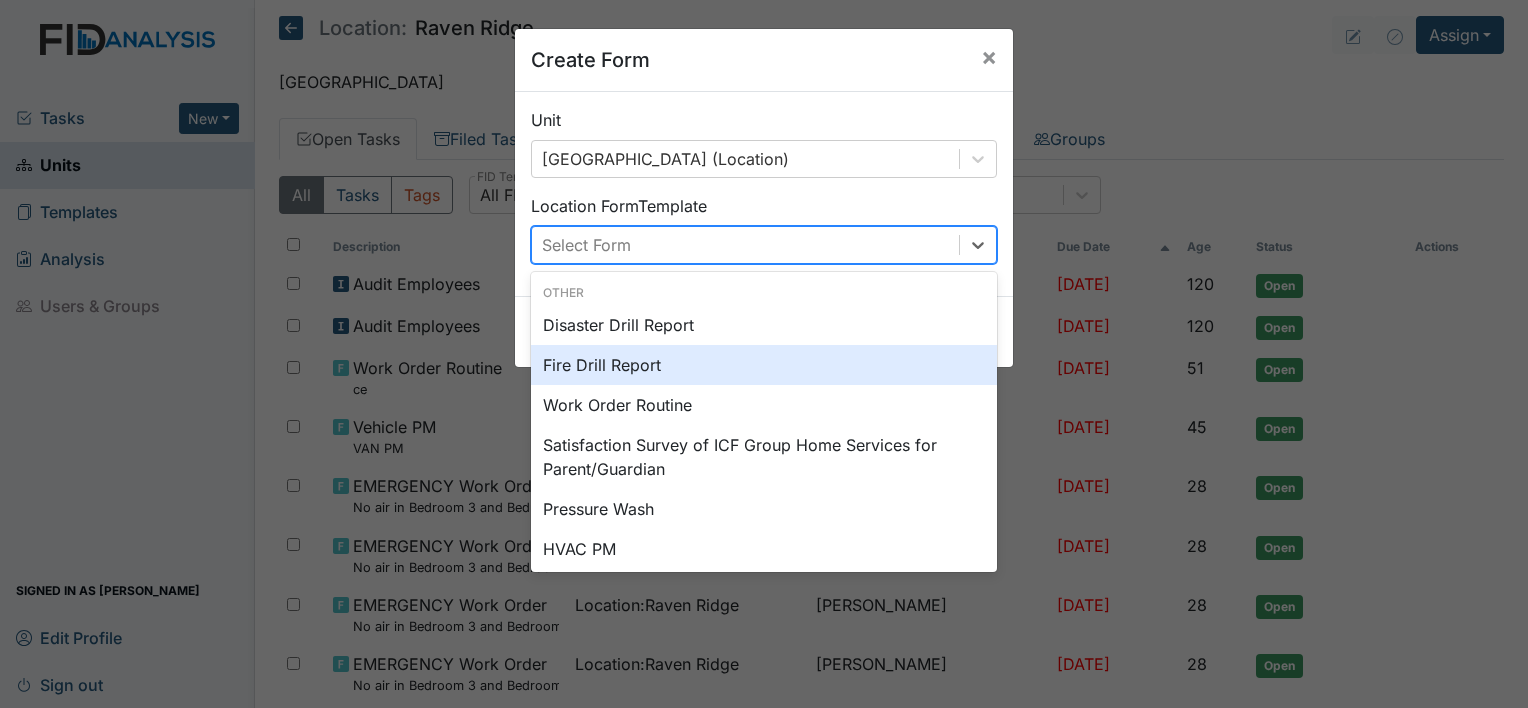 click on "Pressure Wash" at bounding box center (764, 509) 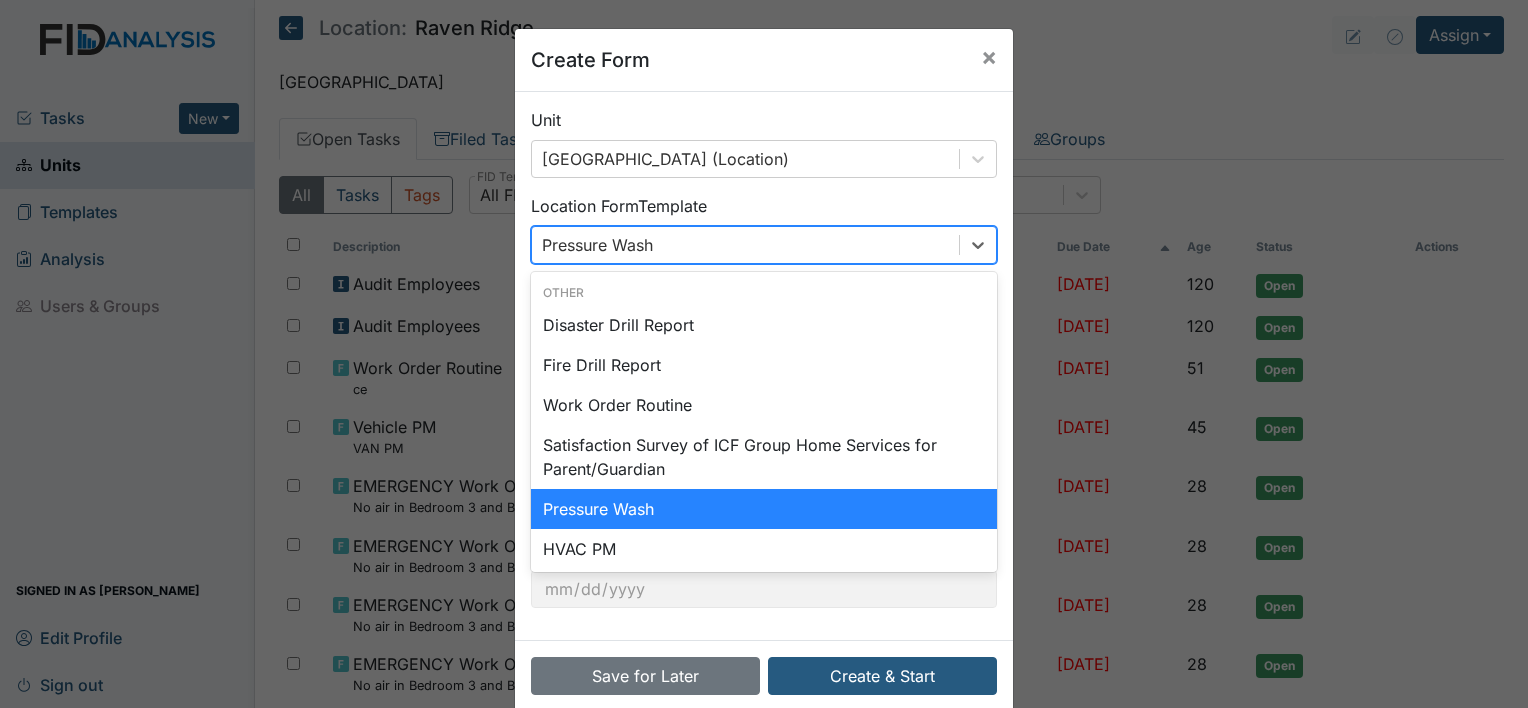 click on "Pressure Wash" at bounding box center [745, 245] 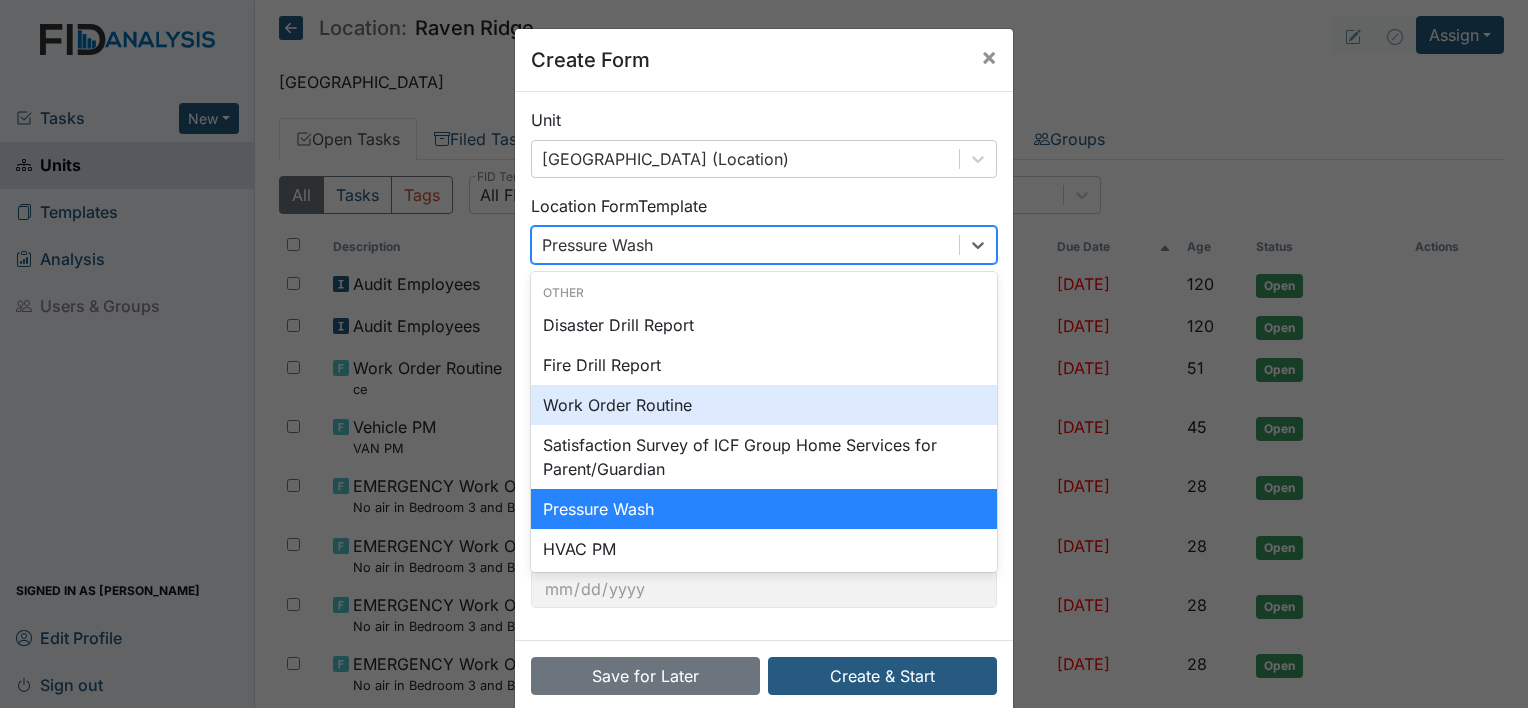 click on "Work Order Routine" at bounding box center [764, 405] 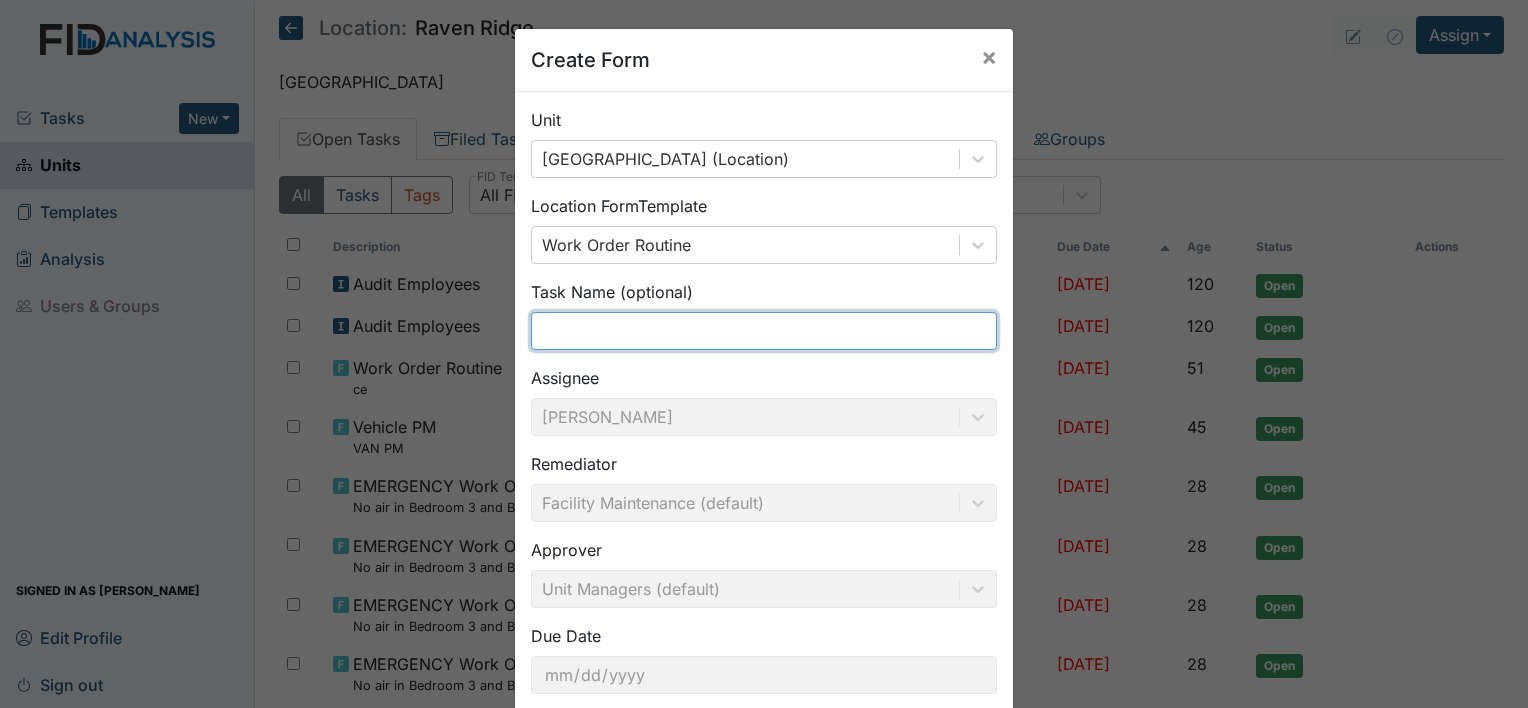 click at bounding box center [764, 331] 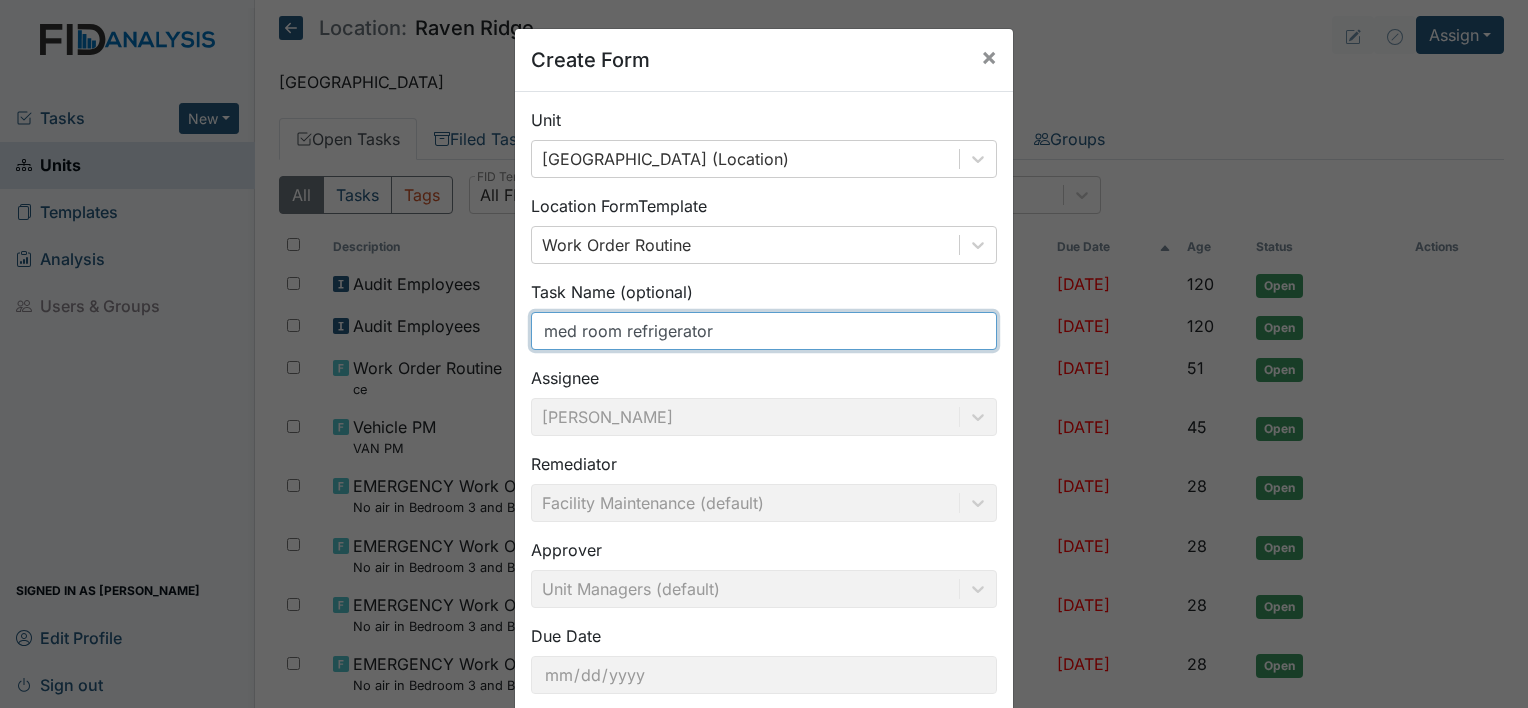 scroll, scrollTop: 116, scrollLeft: 0, axis: vertical 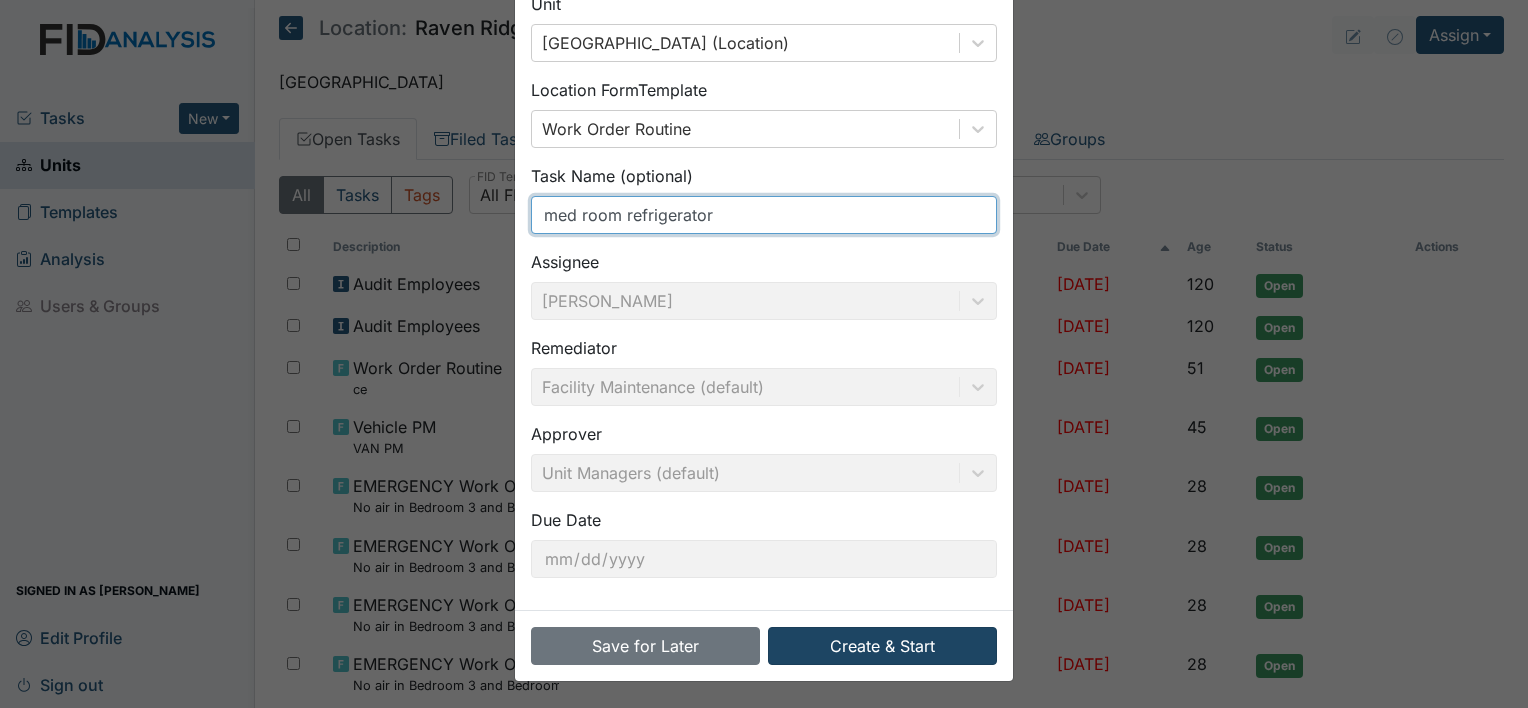 type on "med room refrigerator" 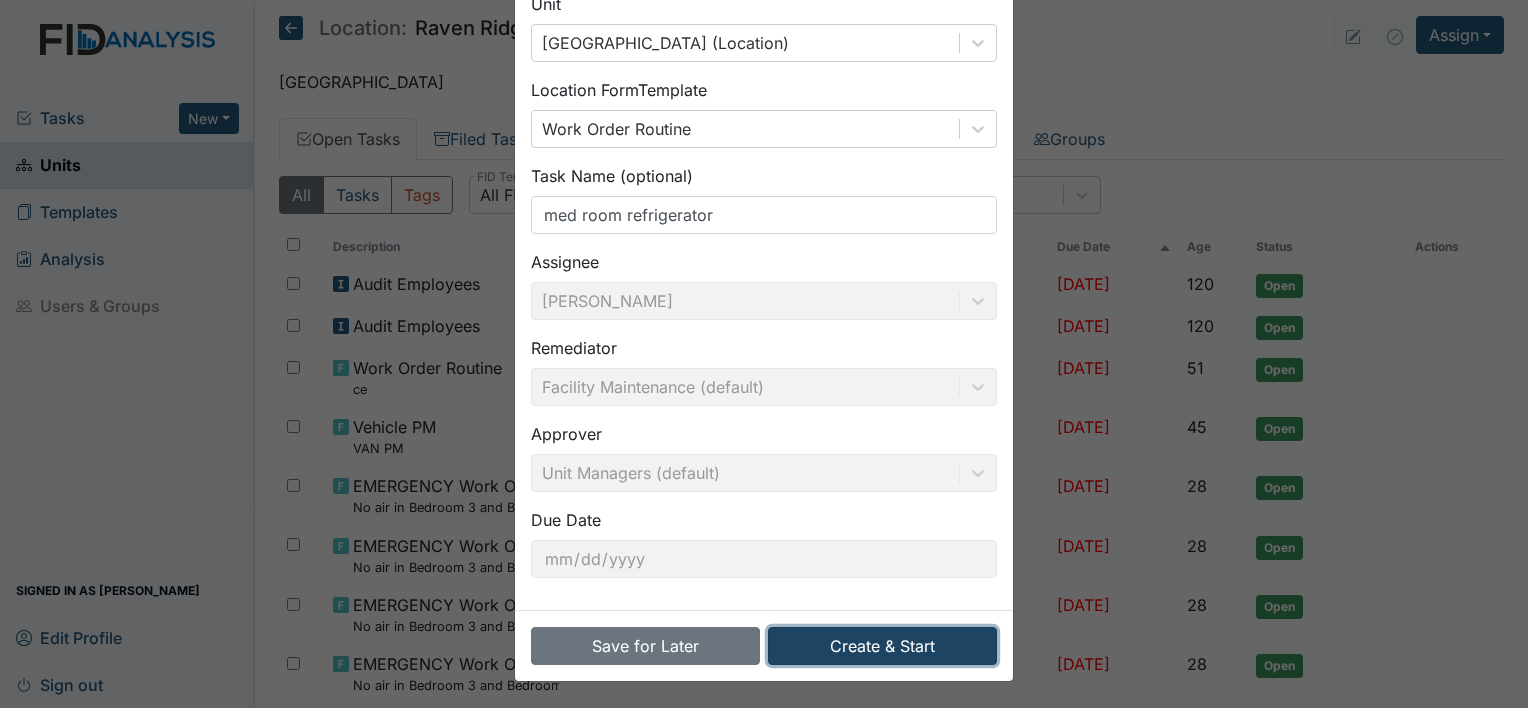 click on "Create & Start" at bounding box center (882, 646) 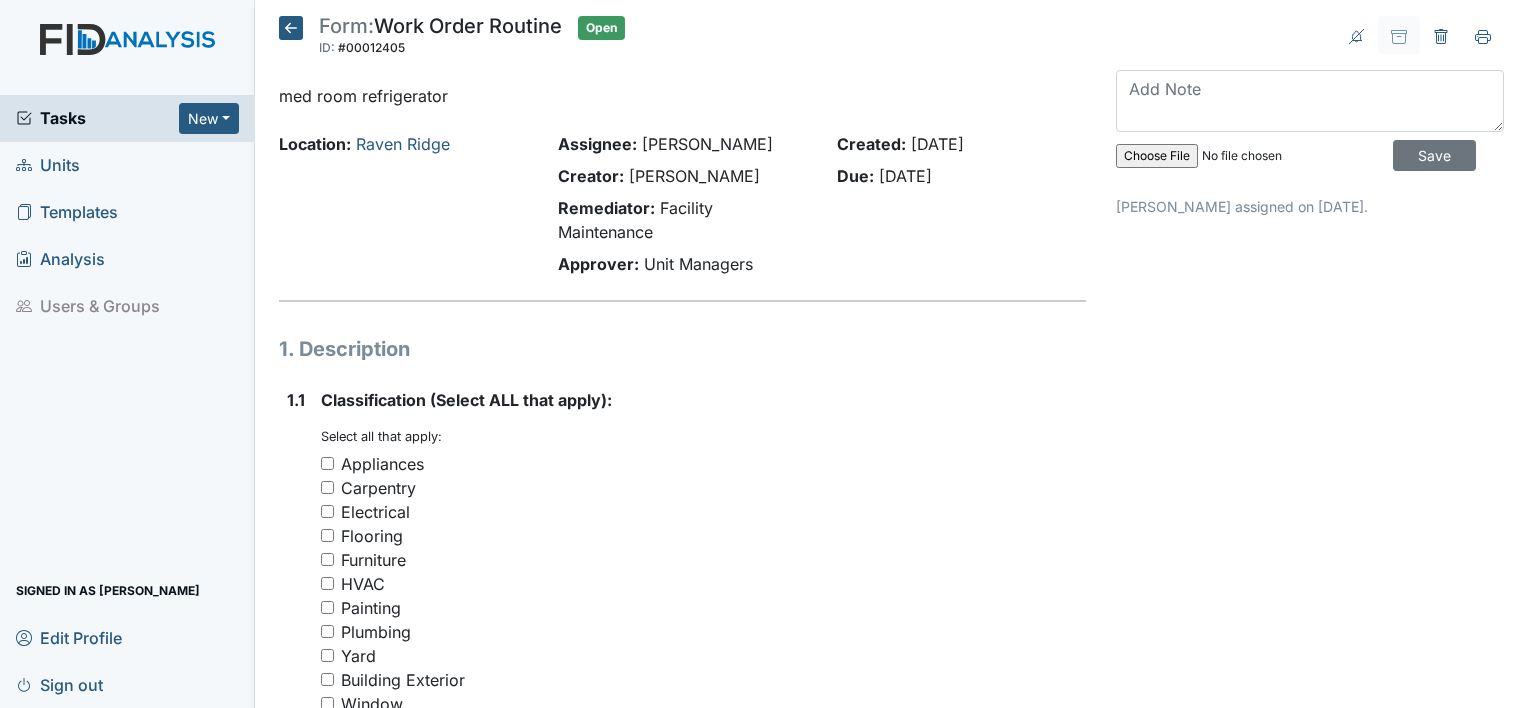 scroll, scrollTop: 0, scrollLeft: 0, axis: both 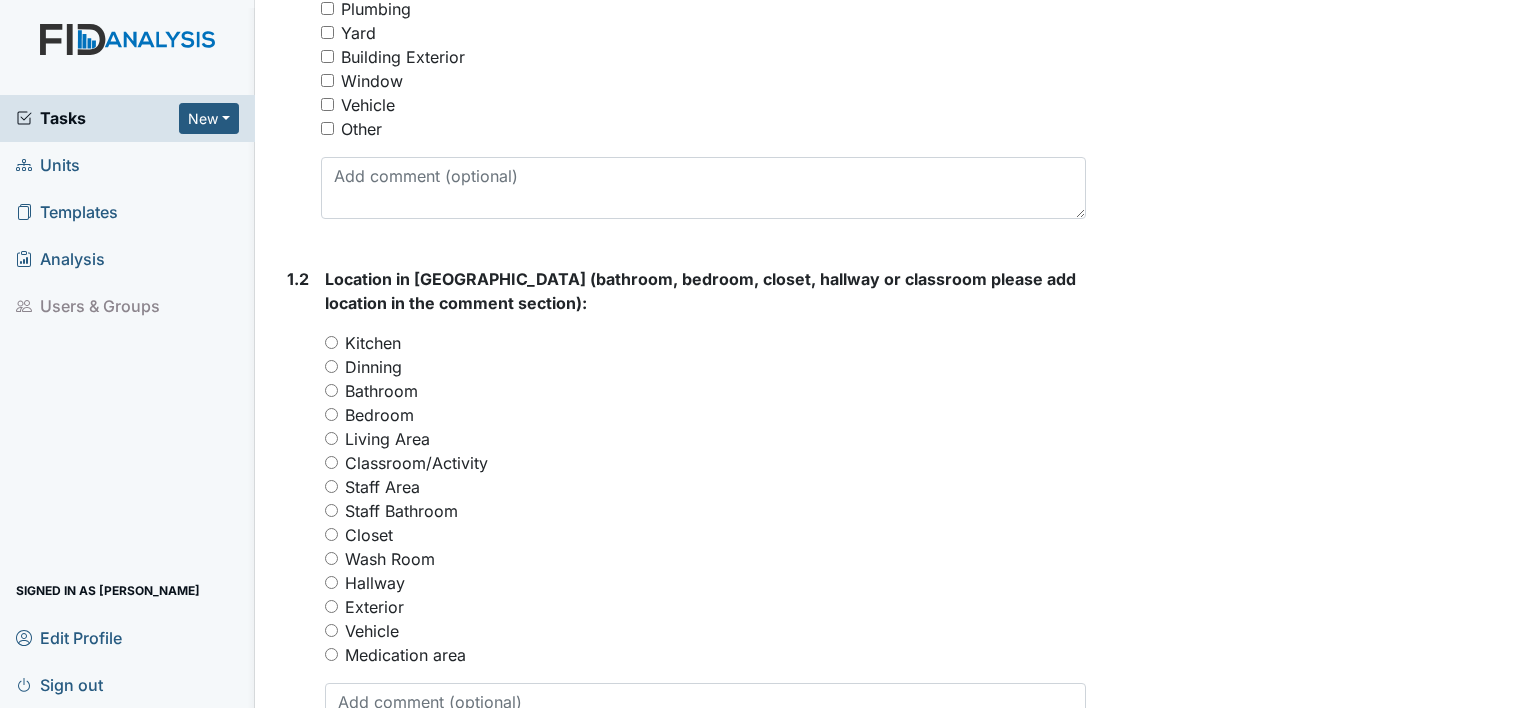 click on "Medication area" at bounding box center (331, 654) 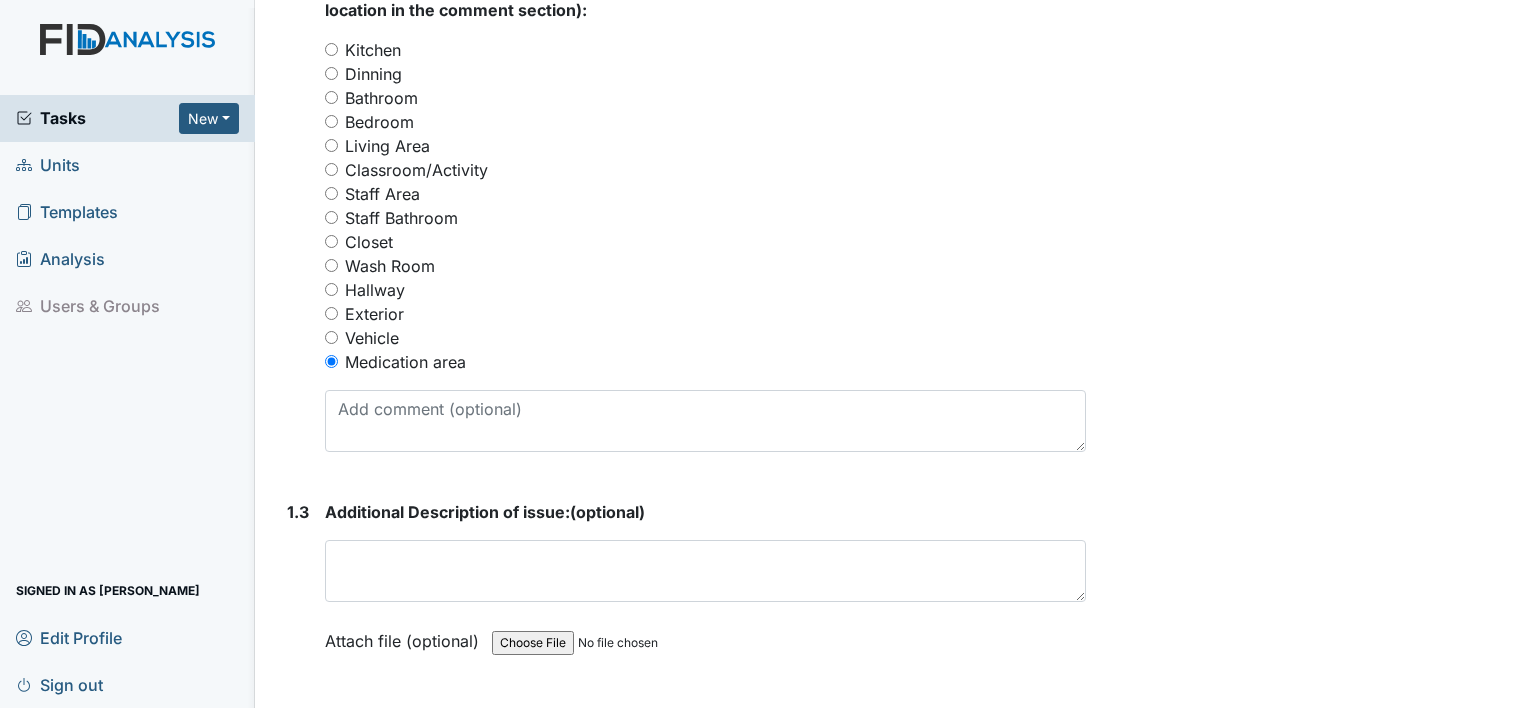 scroll, scrollTop: 918, scrollLeft: 0, axis: vertical 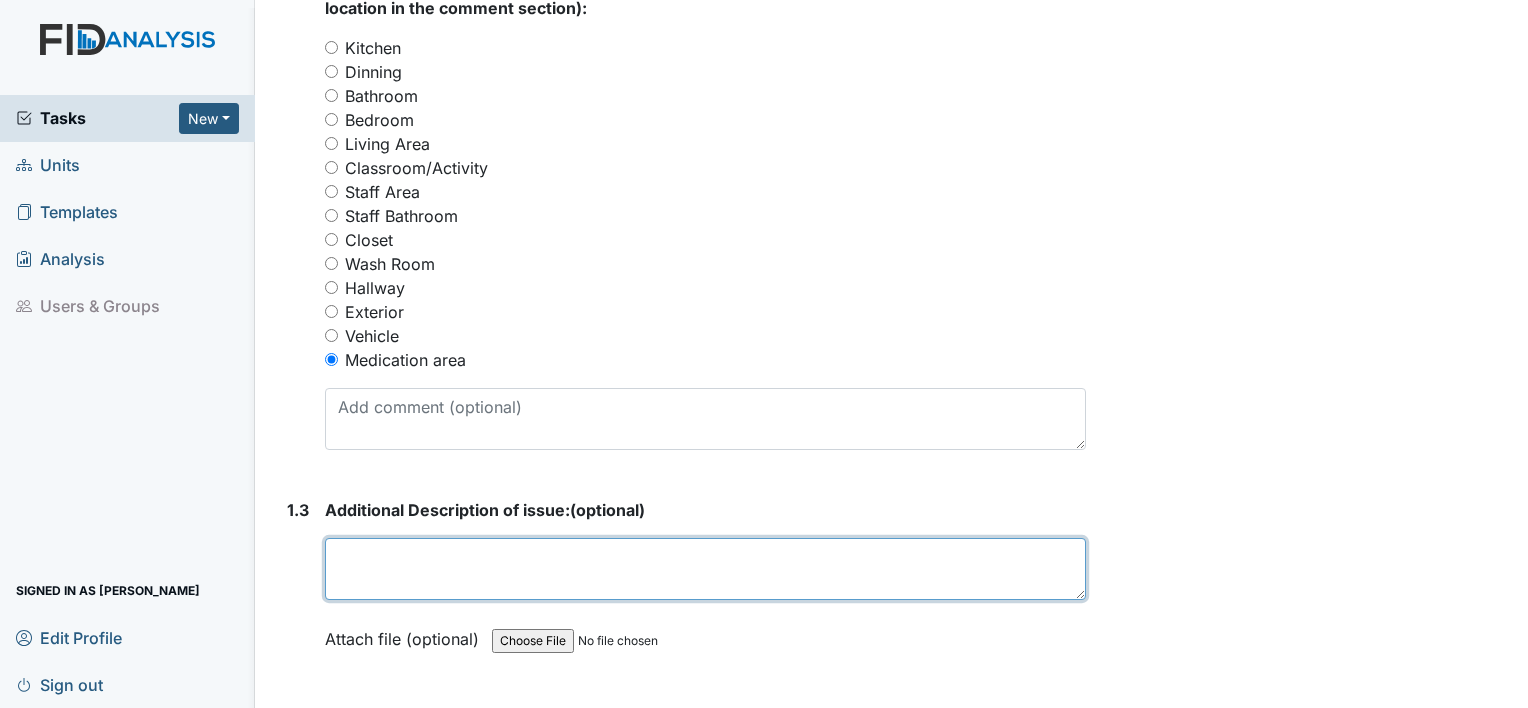 click at bounding box center [705, 569] 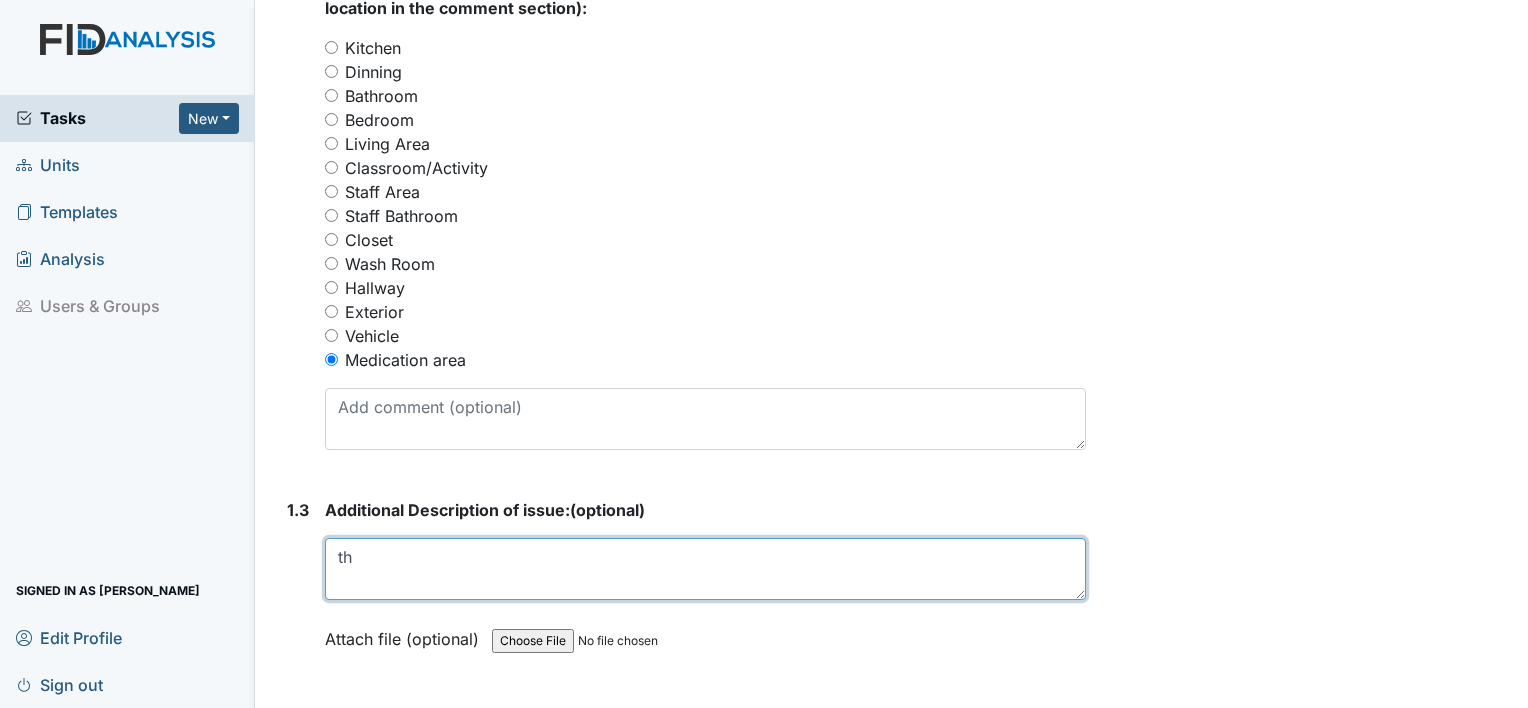 type on "t" 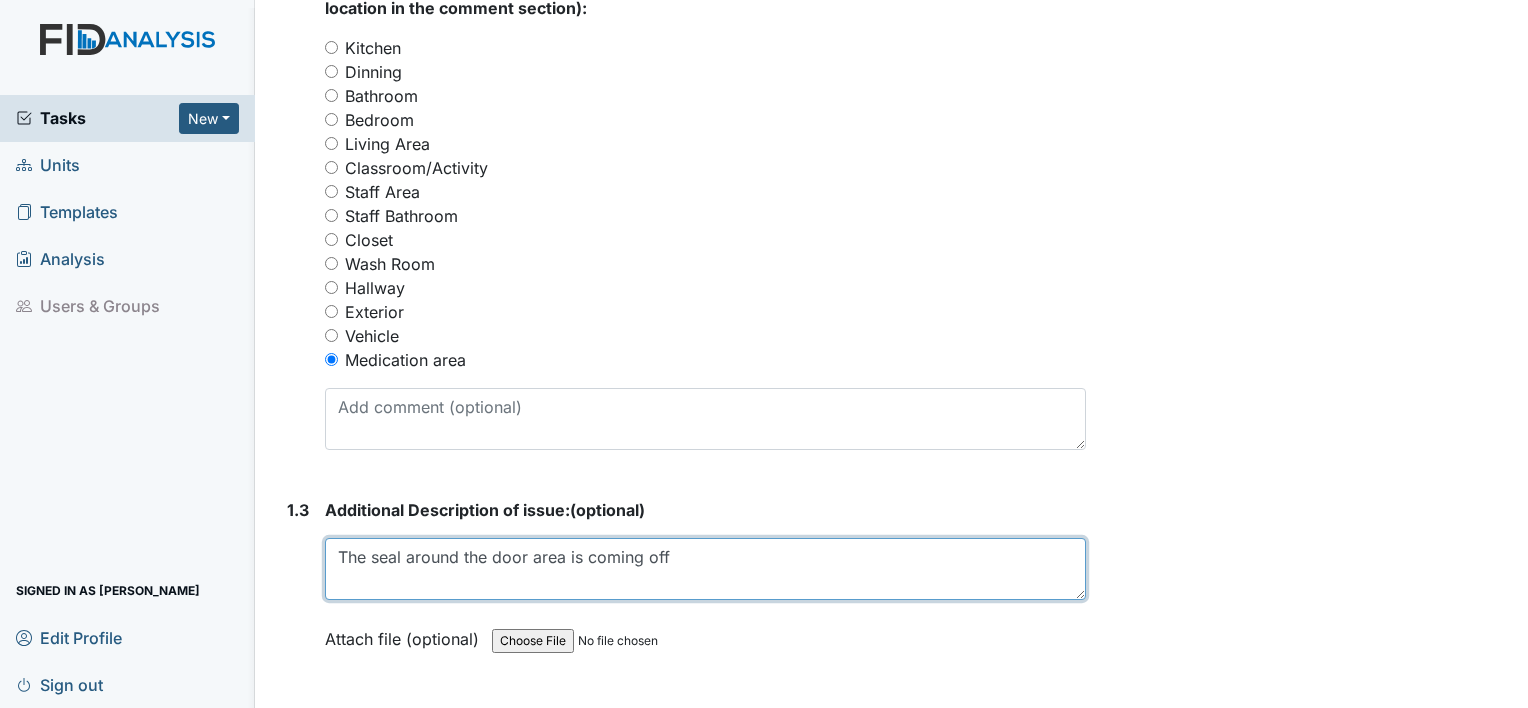 type on "The seal around the door area is coming off" 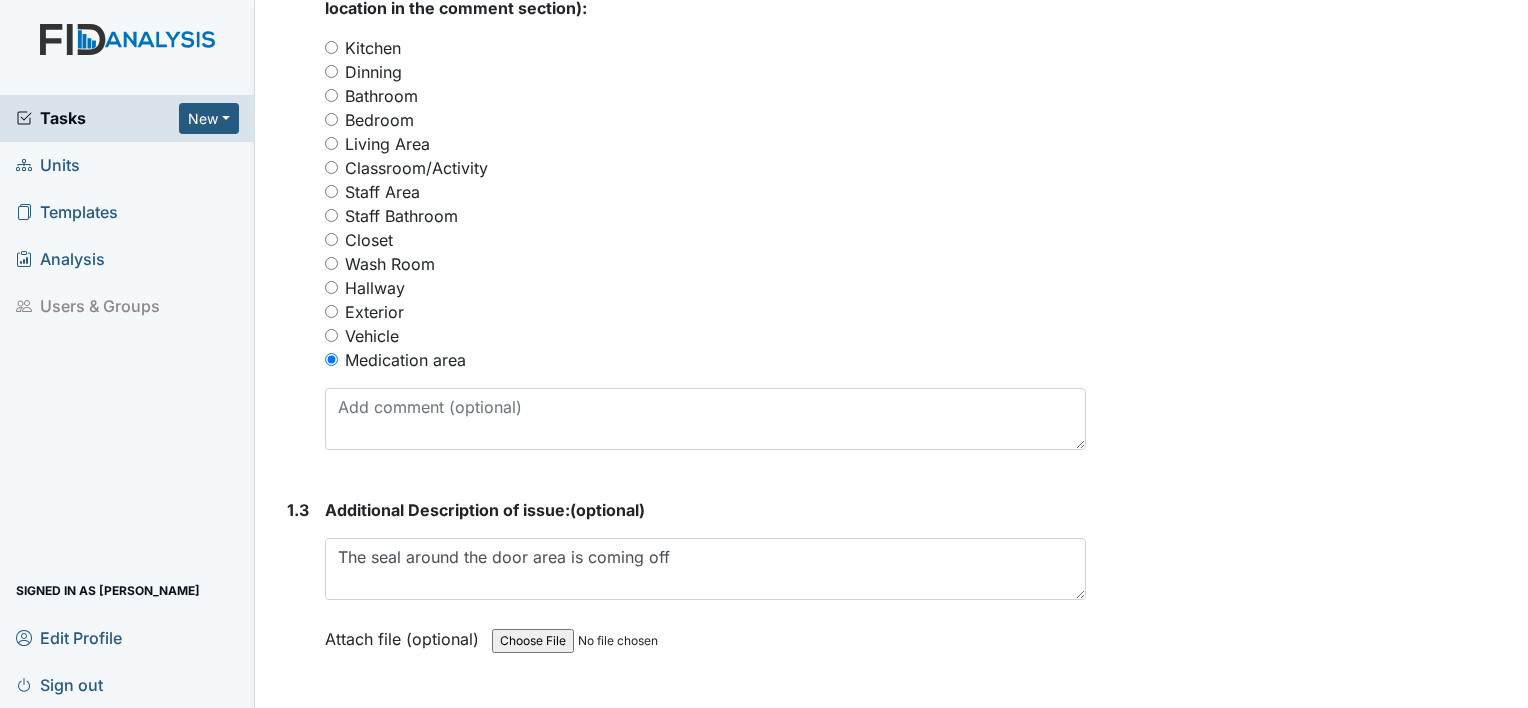 click on "Archive Task
×
Are you sure you want to archive this task? It will appear as incomplete on reports.
Archive
Delete Task
×
Are you sure you want to delete this task?
Delete
Save
Shonda White assigned on Jul 13, 2025." at bounding box center [1310, 178] 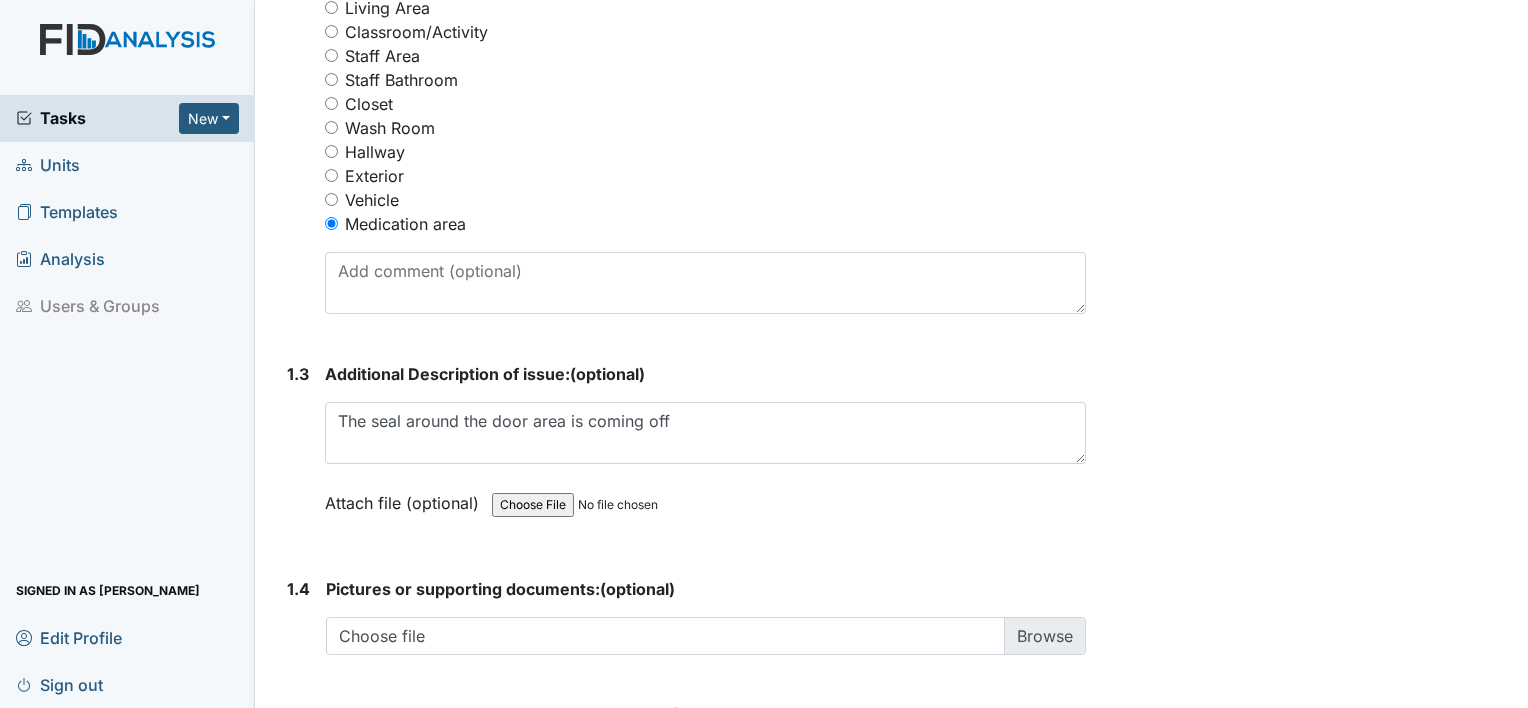 scroll, scrollTop: 1058, scrollLeft: 0, axis: vertical 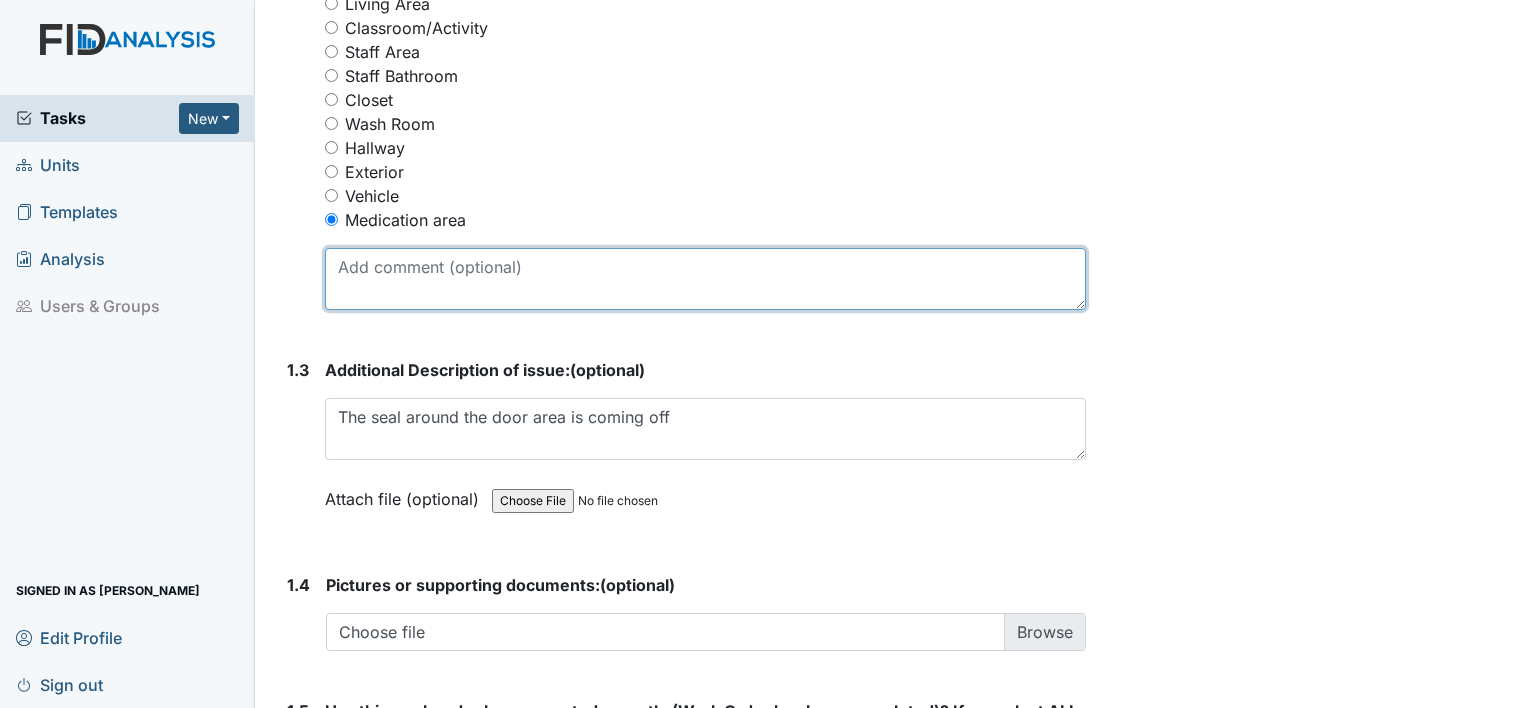 click at bounding box center (705, 279) 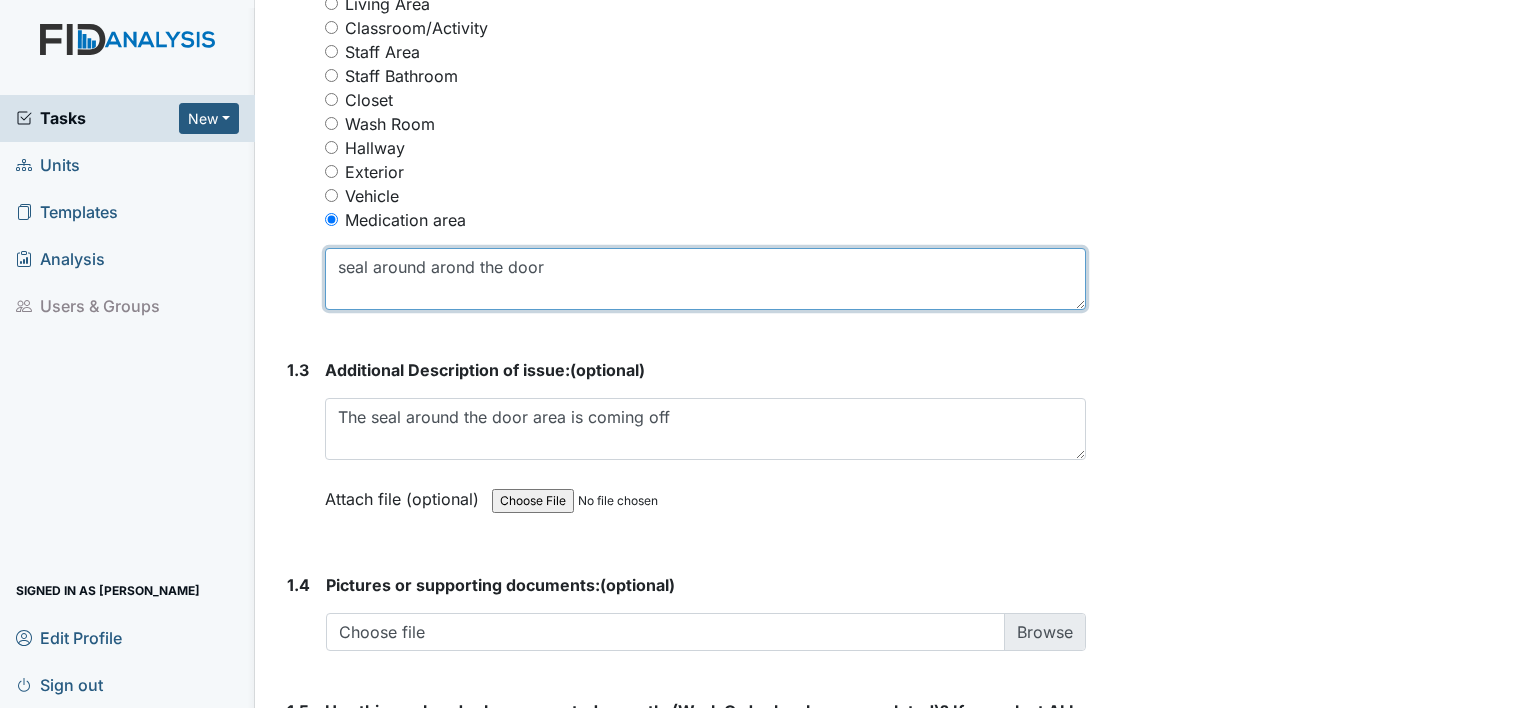 type on "seal around arond the door" 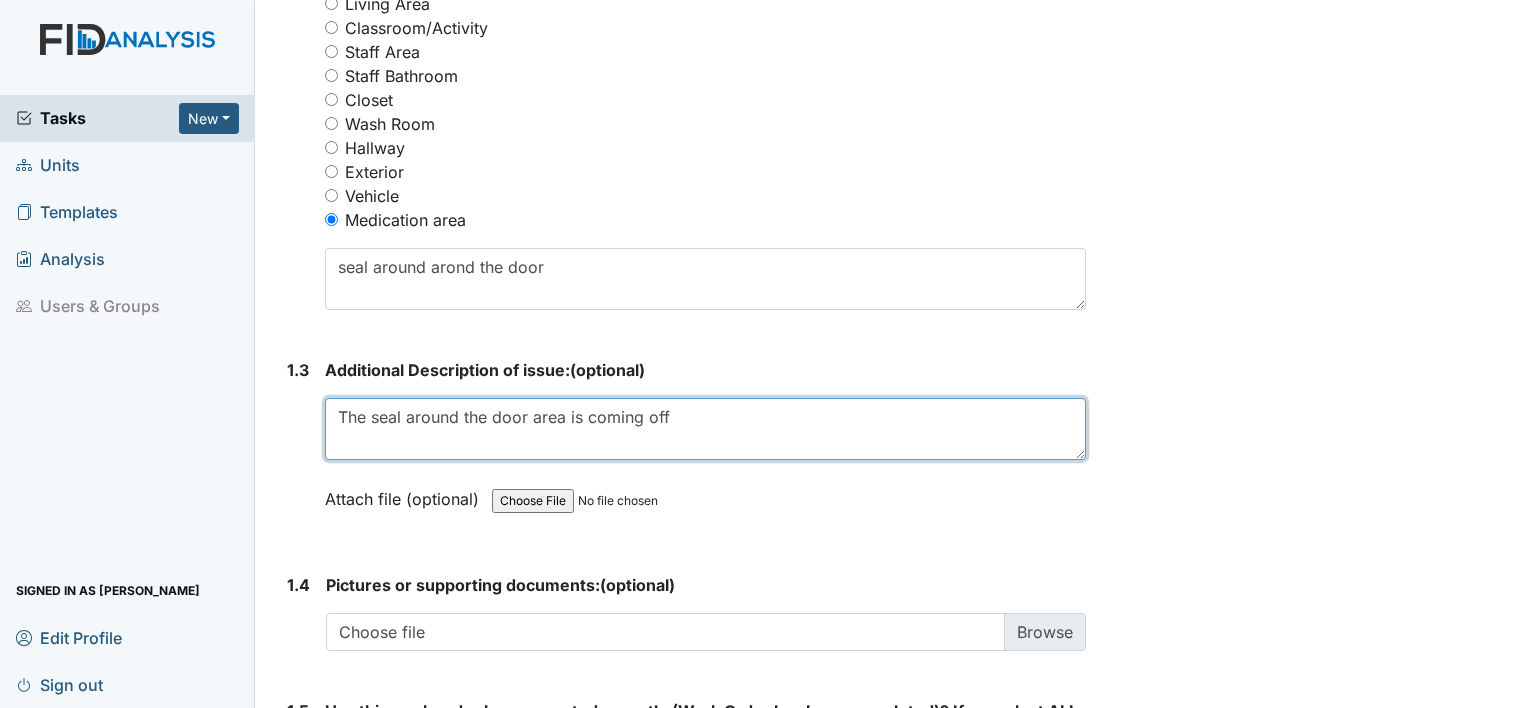 click on "The seal around the door area is coming off" at bounding box center [705, 429] 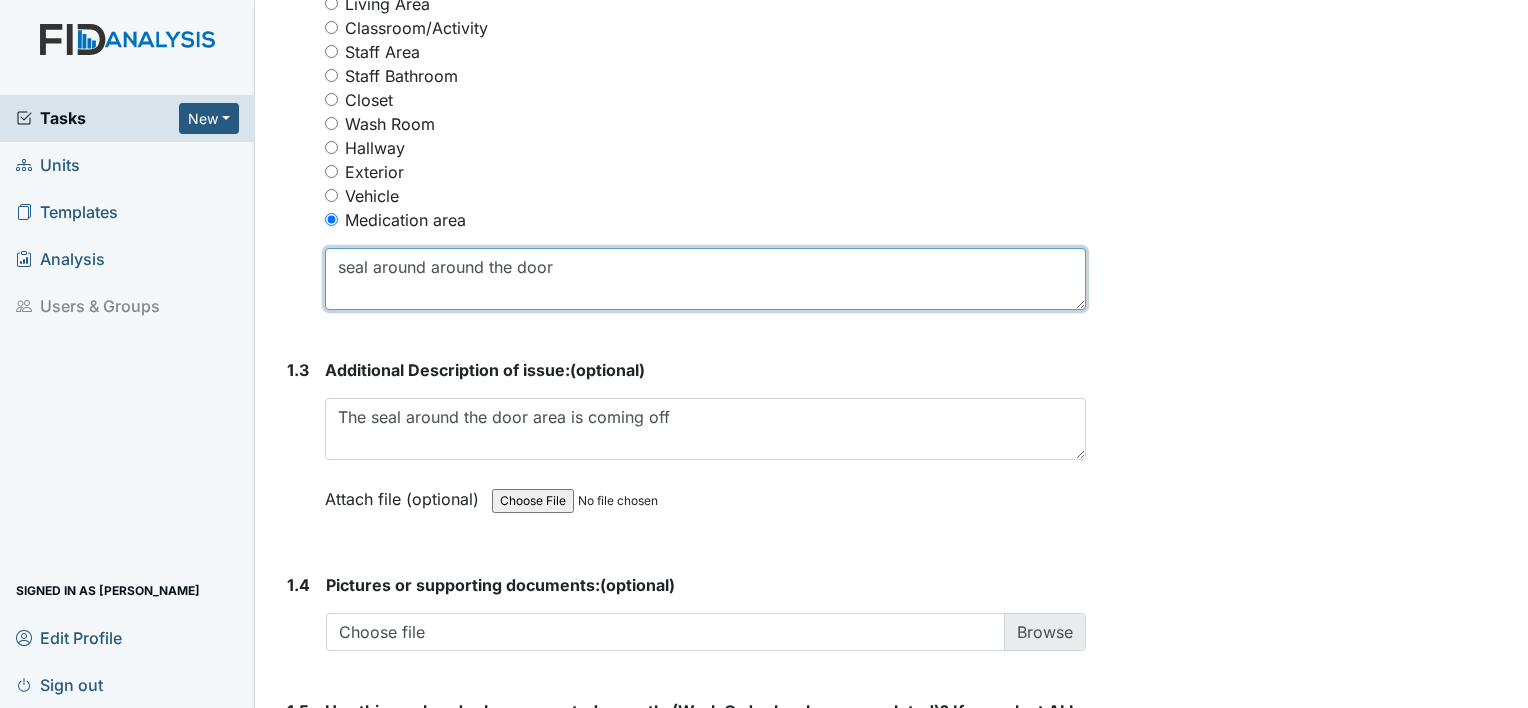 type on "seal around around the door" 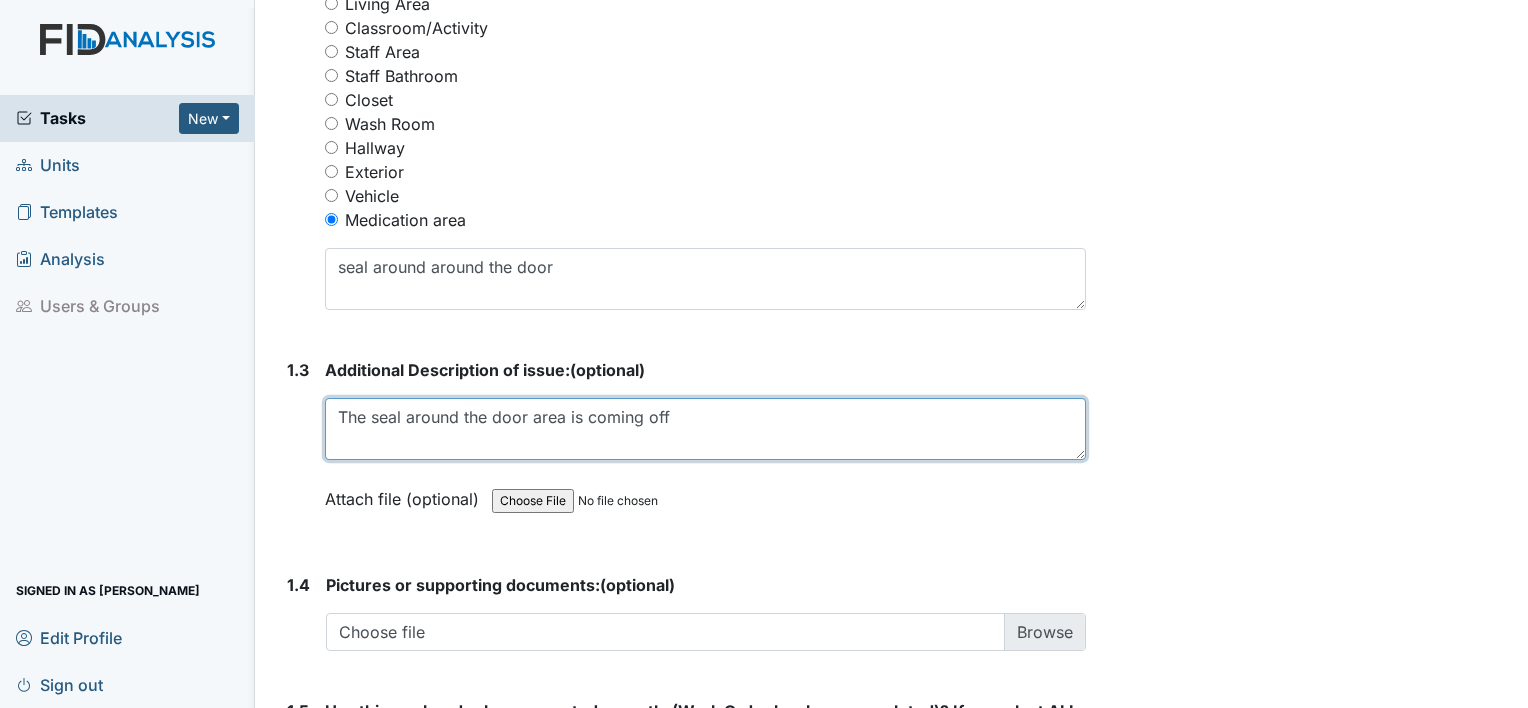click on "The seal around the door area is coming off" at bounding box center (705, 429) 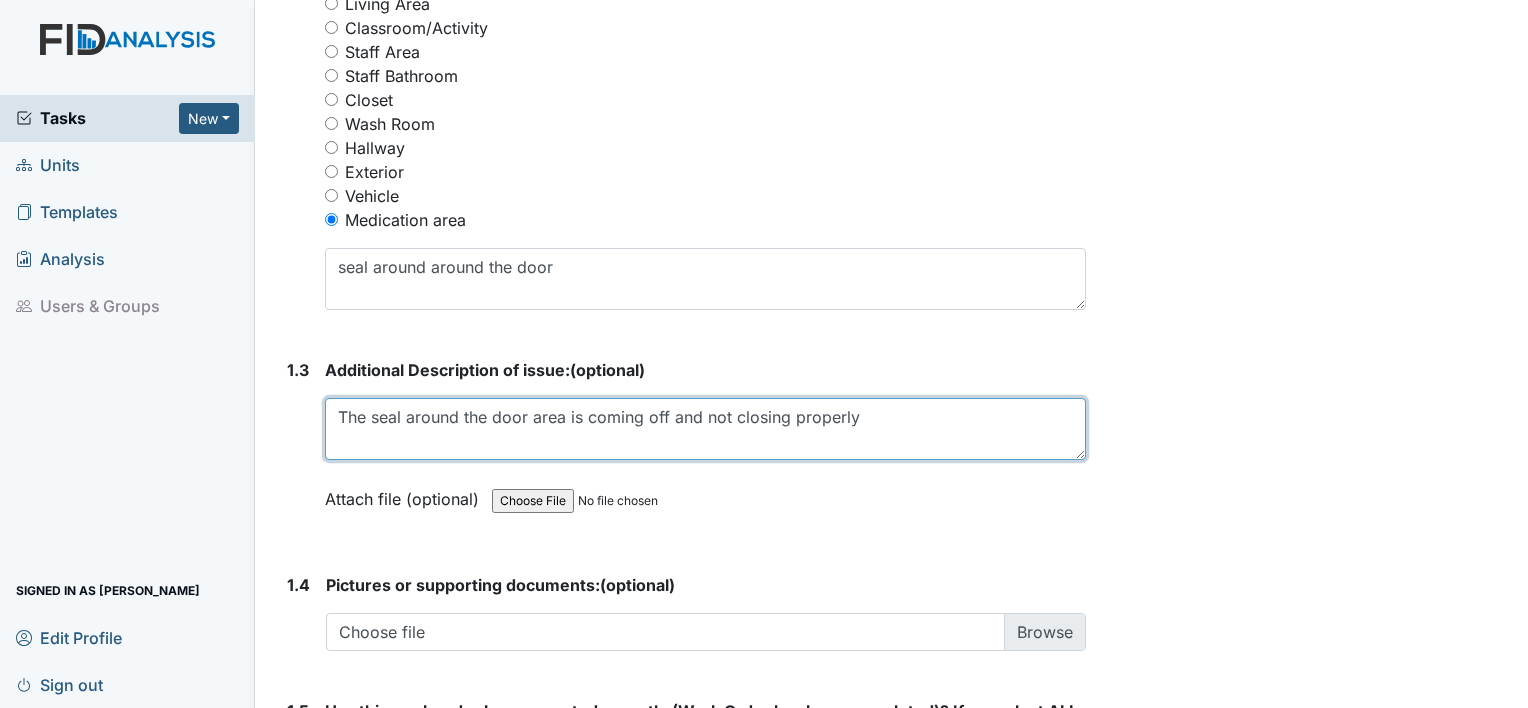 type on "The seal around the door area is coming off and not closing properly" 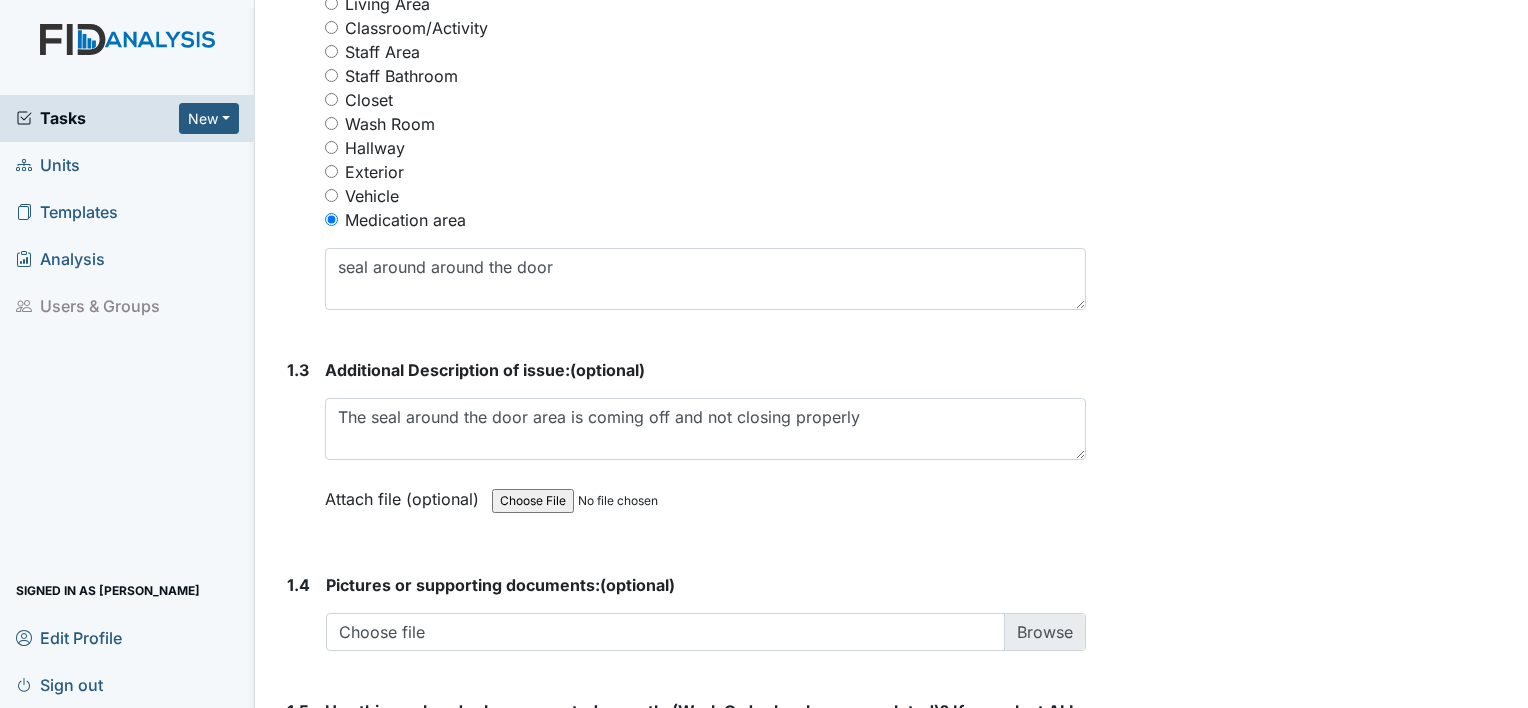 click on "Archive Task
×
Are you sure you want to archive this task? It will appear as incomplete on reports.
Archive
Delete Task
×
Are you sure you want to delete this task?
Delete
Save
Shonda White assigned on Jul 13, 2025." at bounding box center (1310, 38) 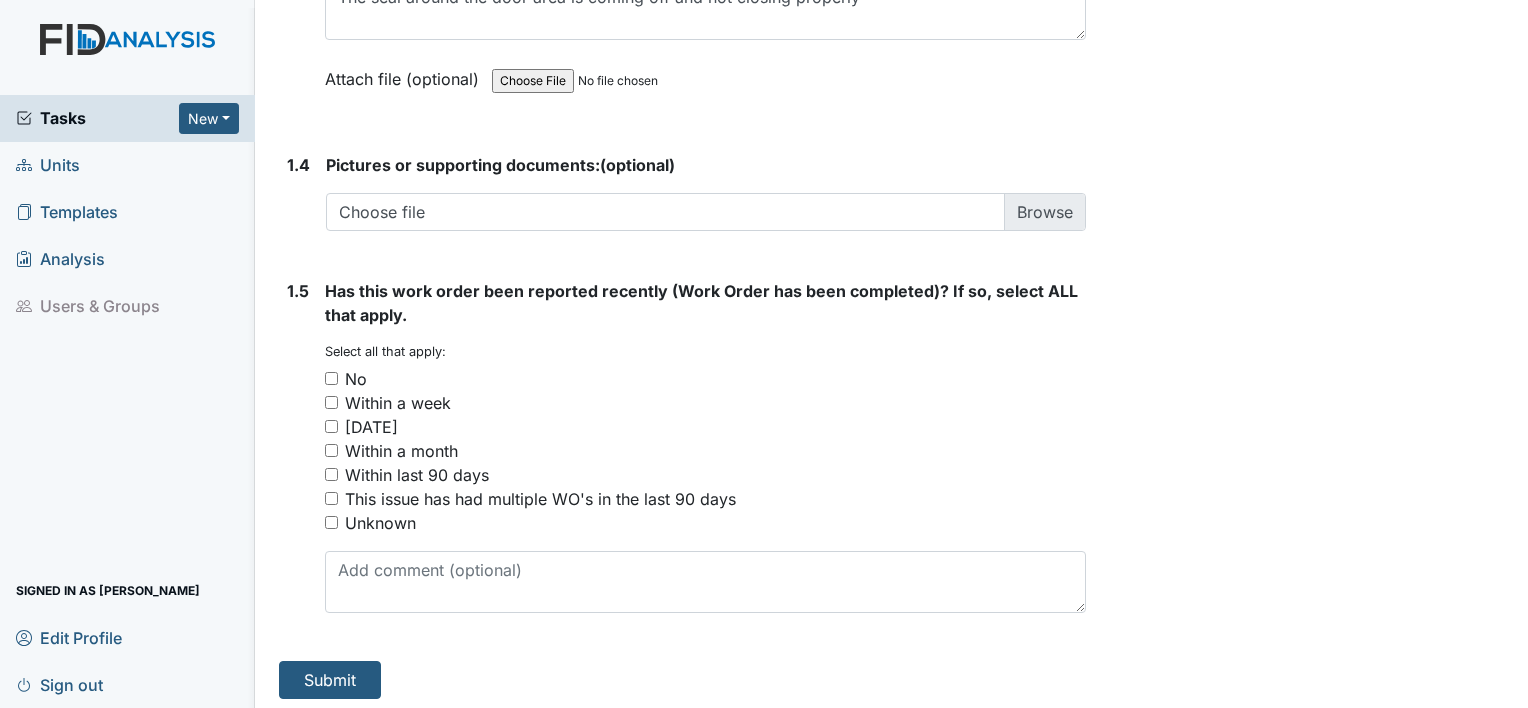 scroll, scrollTop: 1480, scrollLeft: 0, axis: vertical 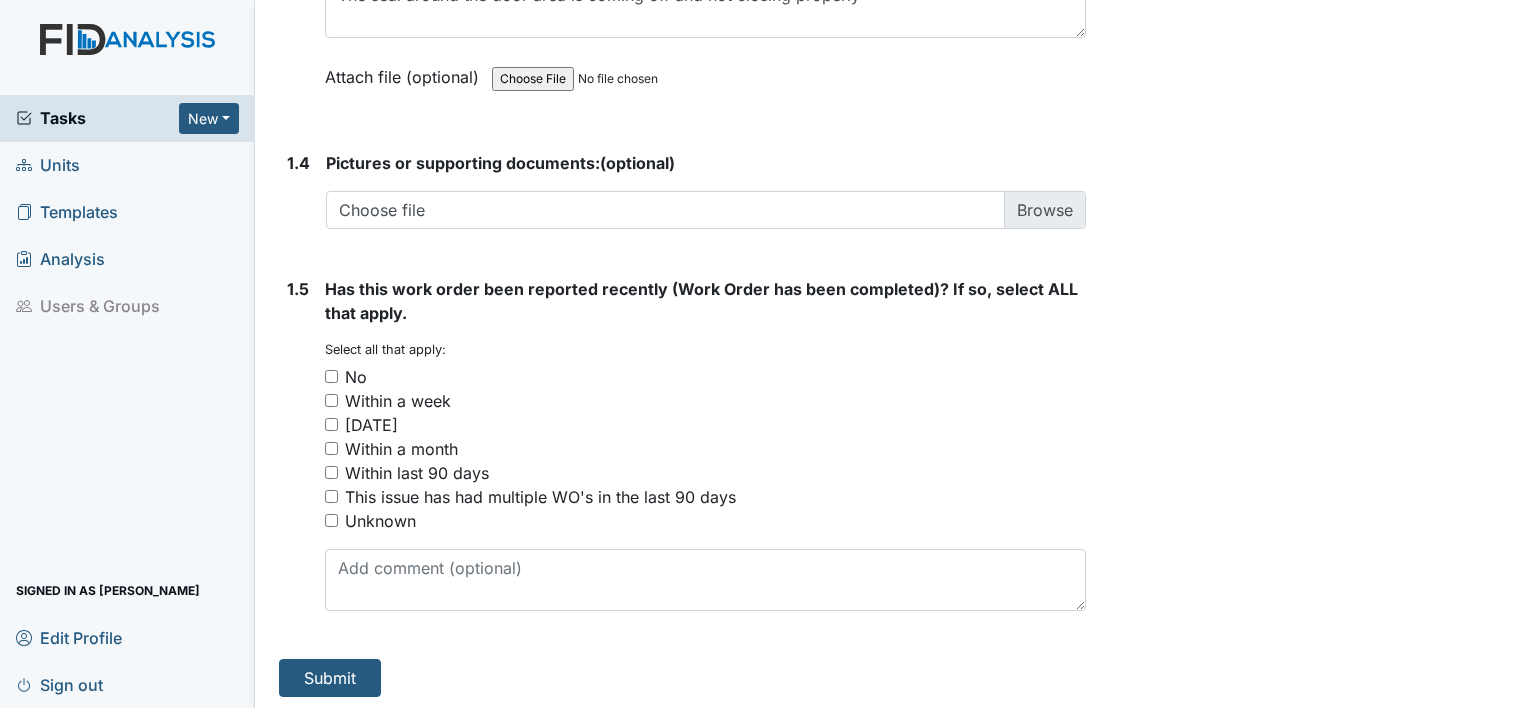click on "No" at bounding box center (331, 376) 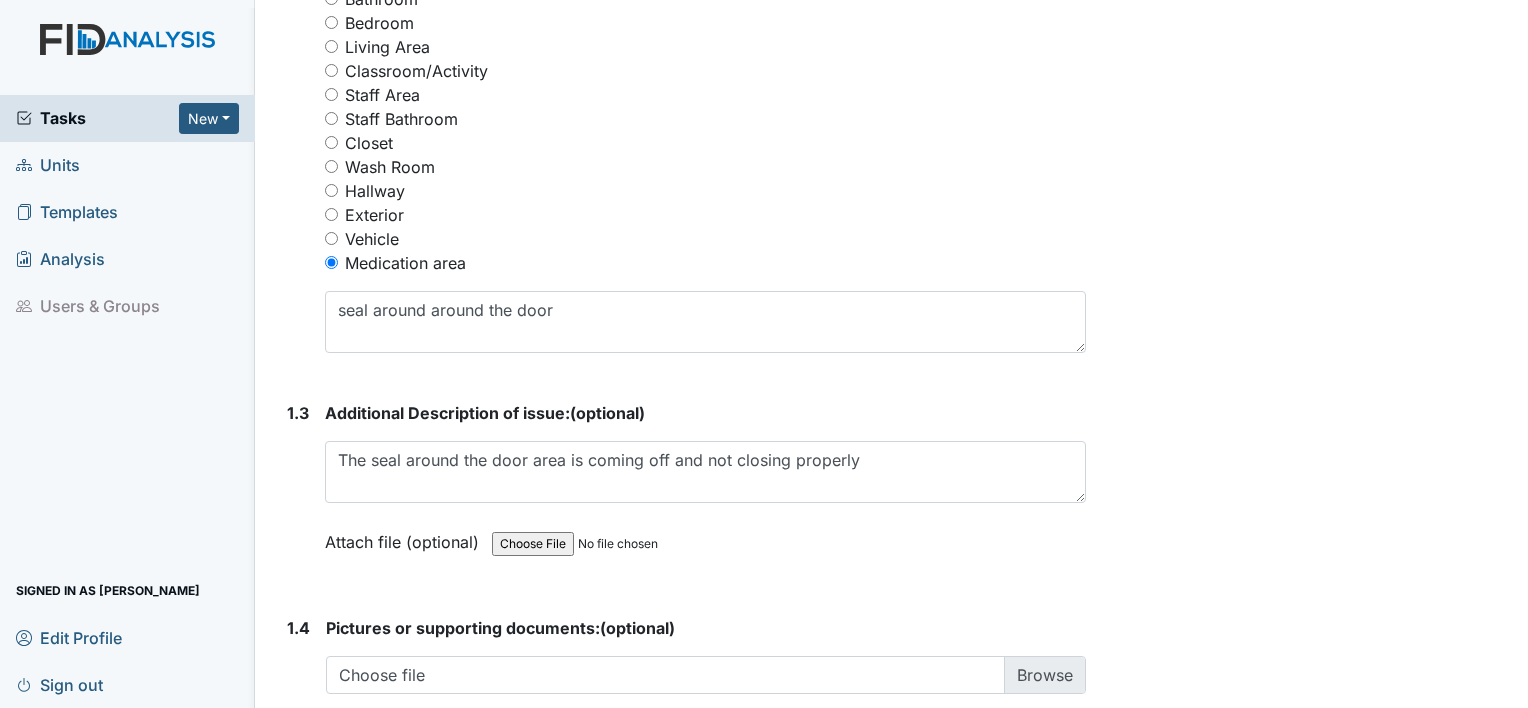 scroll, scrollTop: 1007, scrollLeft: 0, axis: vertical 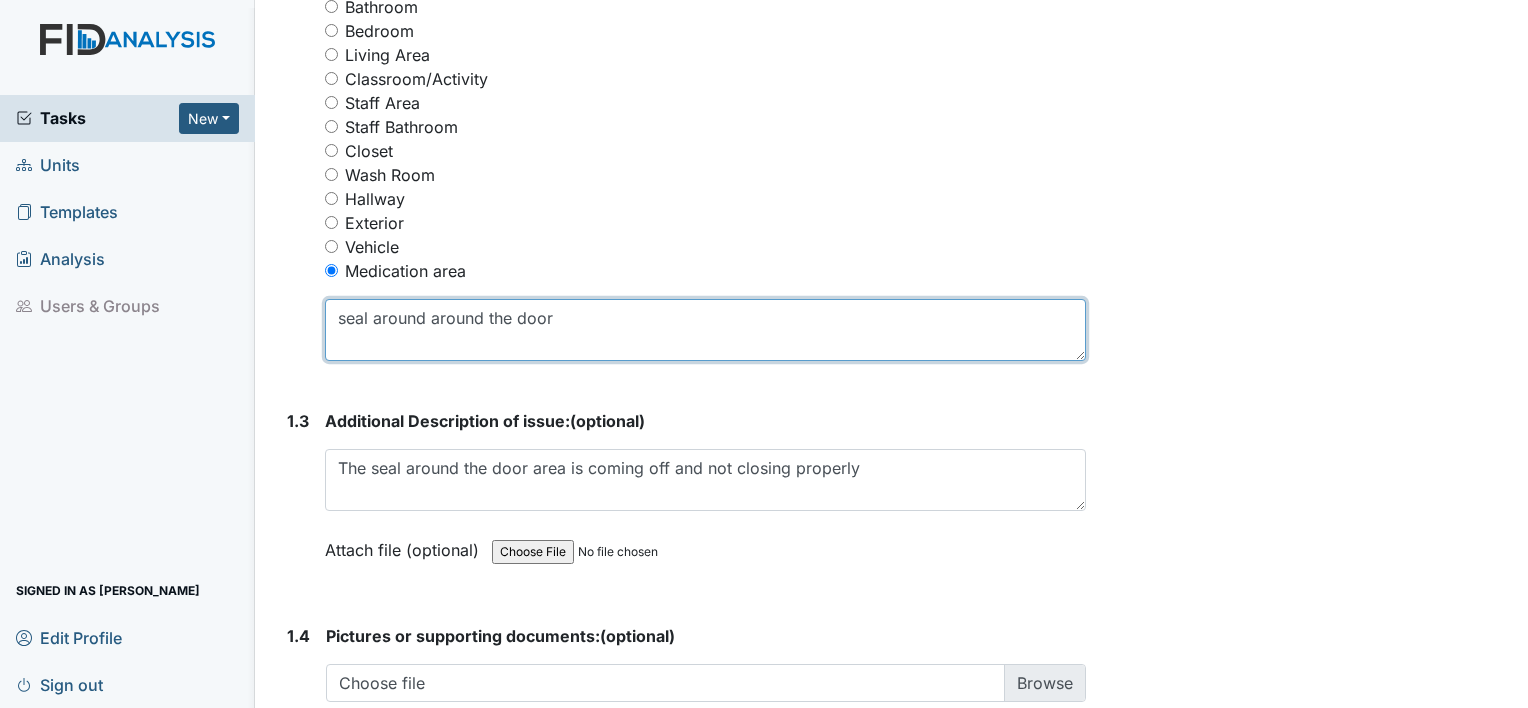 click on "seal around around the door" at bounding box center (705, 330) 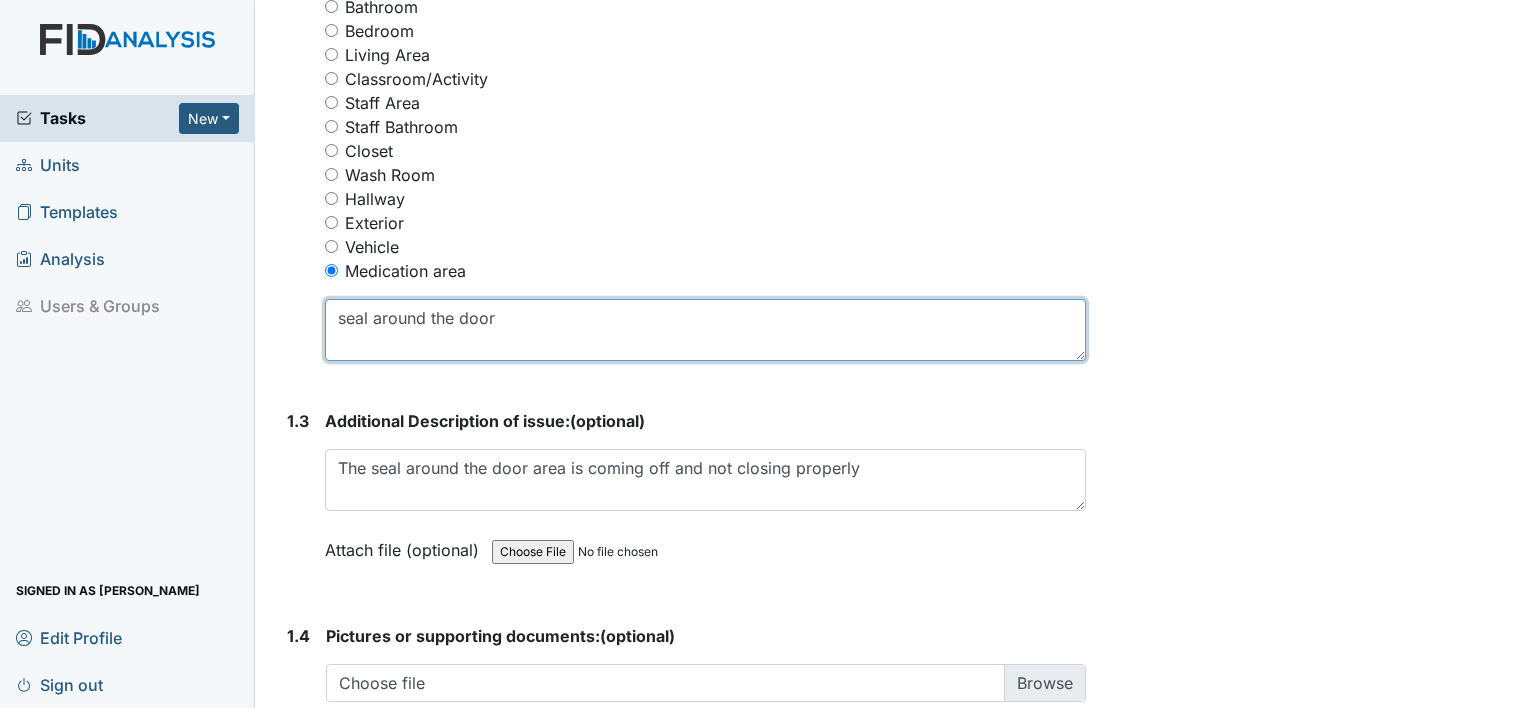 type on "seal around the door" 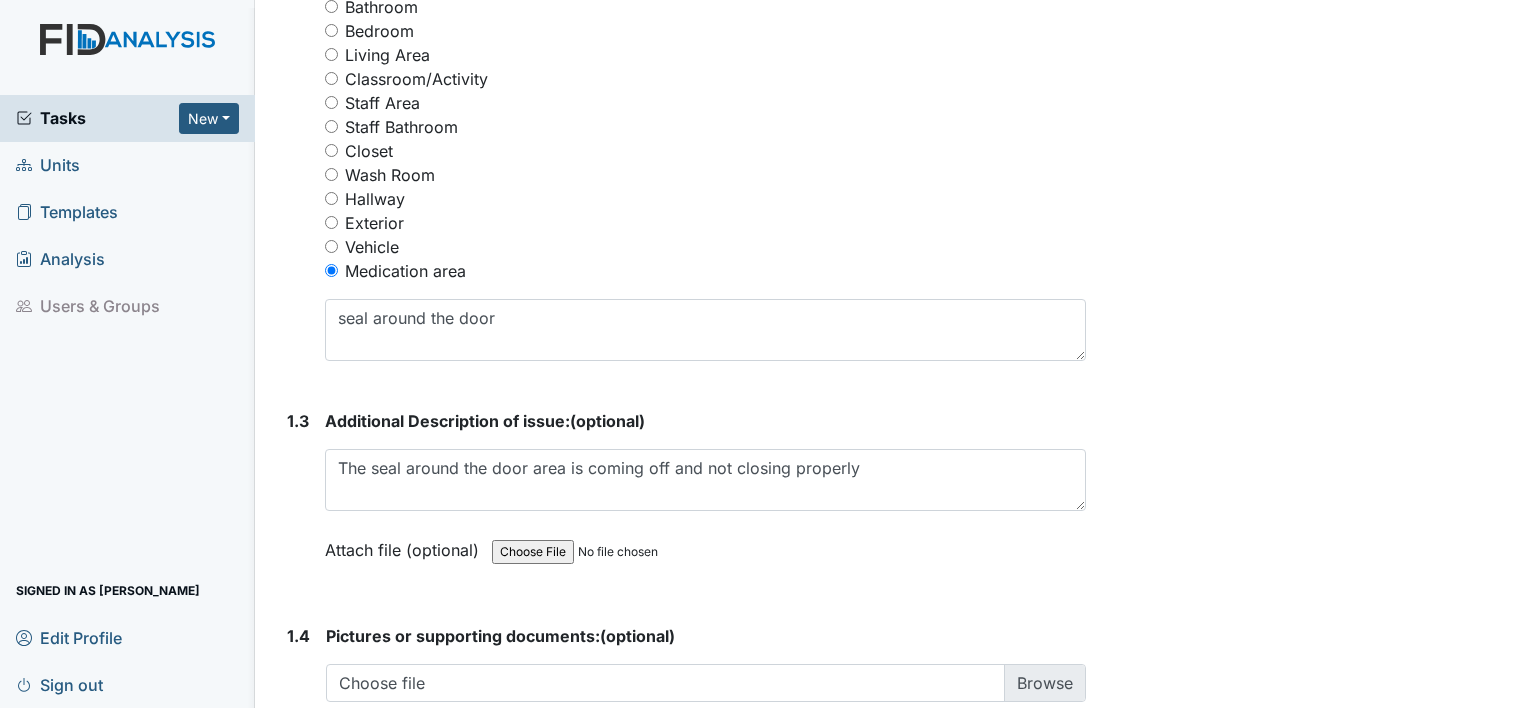 click on "Archive Task
×
Are you sure you want to archive this task? It will appear as incomplete on reports.
Archive
Delete Task
×
Are you sure you want to delete this task?
Delete
Save
Shonda White assigned on Jul 13, 2025." at bounding box center (1310, 89) 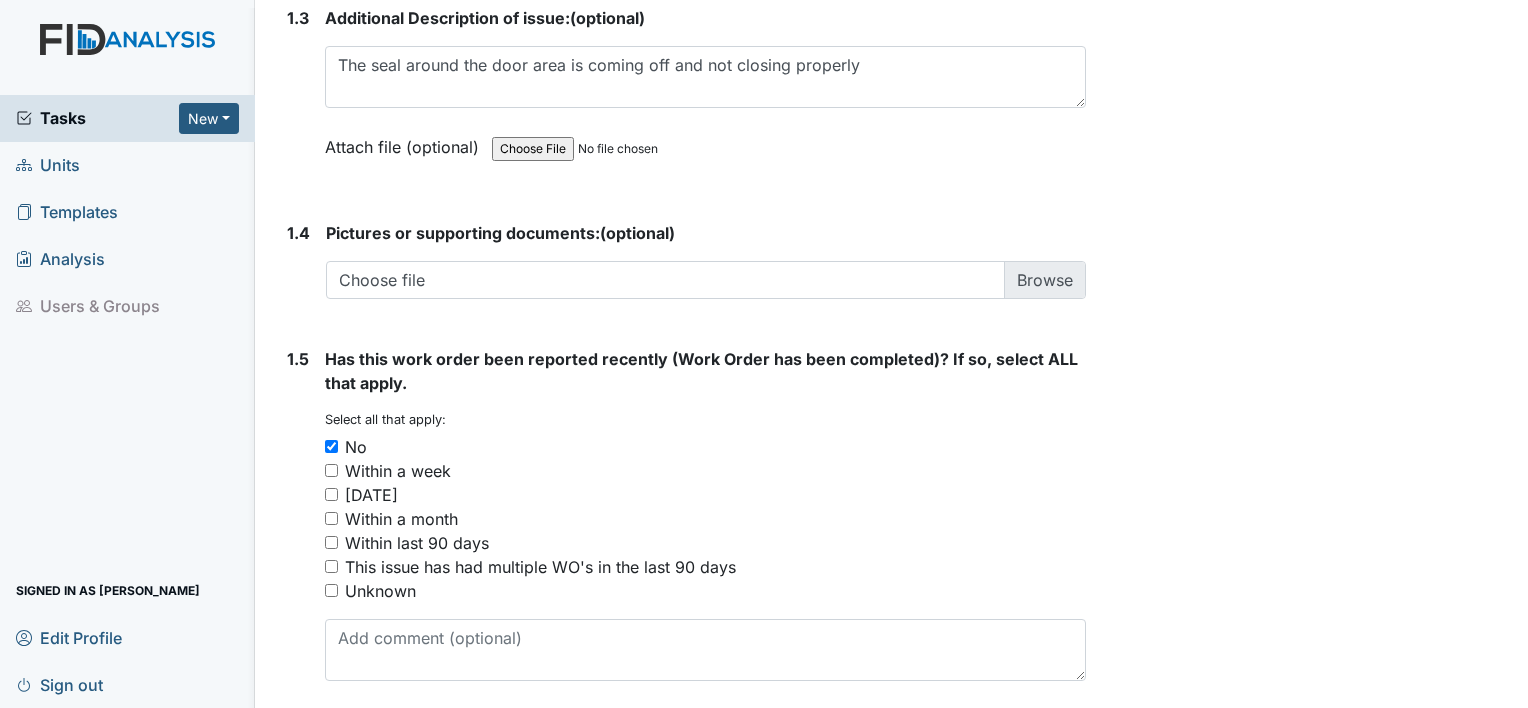 scroll, scrollTop: 1482, scrollLeft: 0, axis: vertical 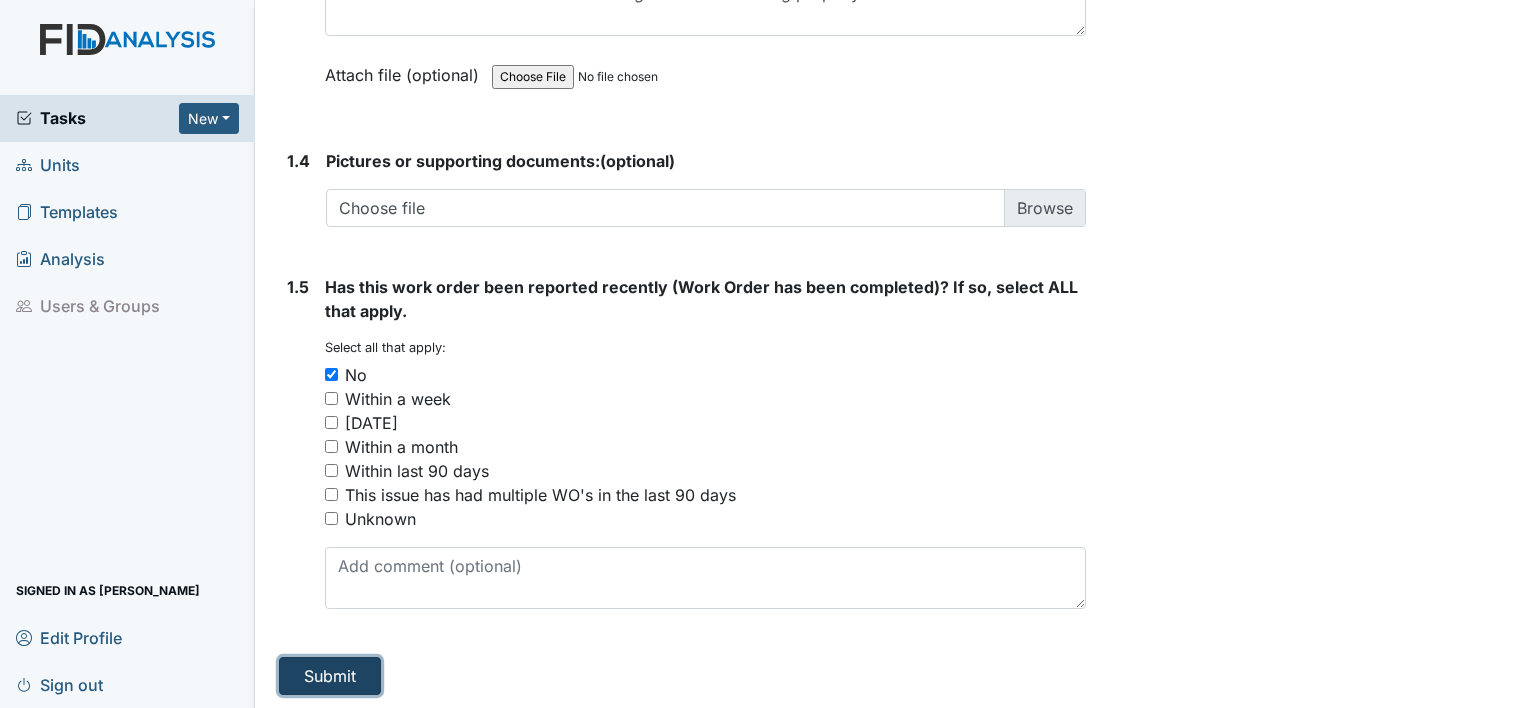 click on "Submit" at bounding box center [330, 676] 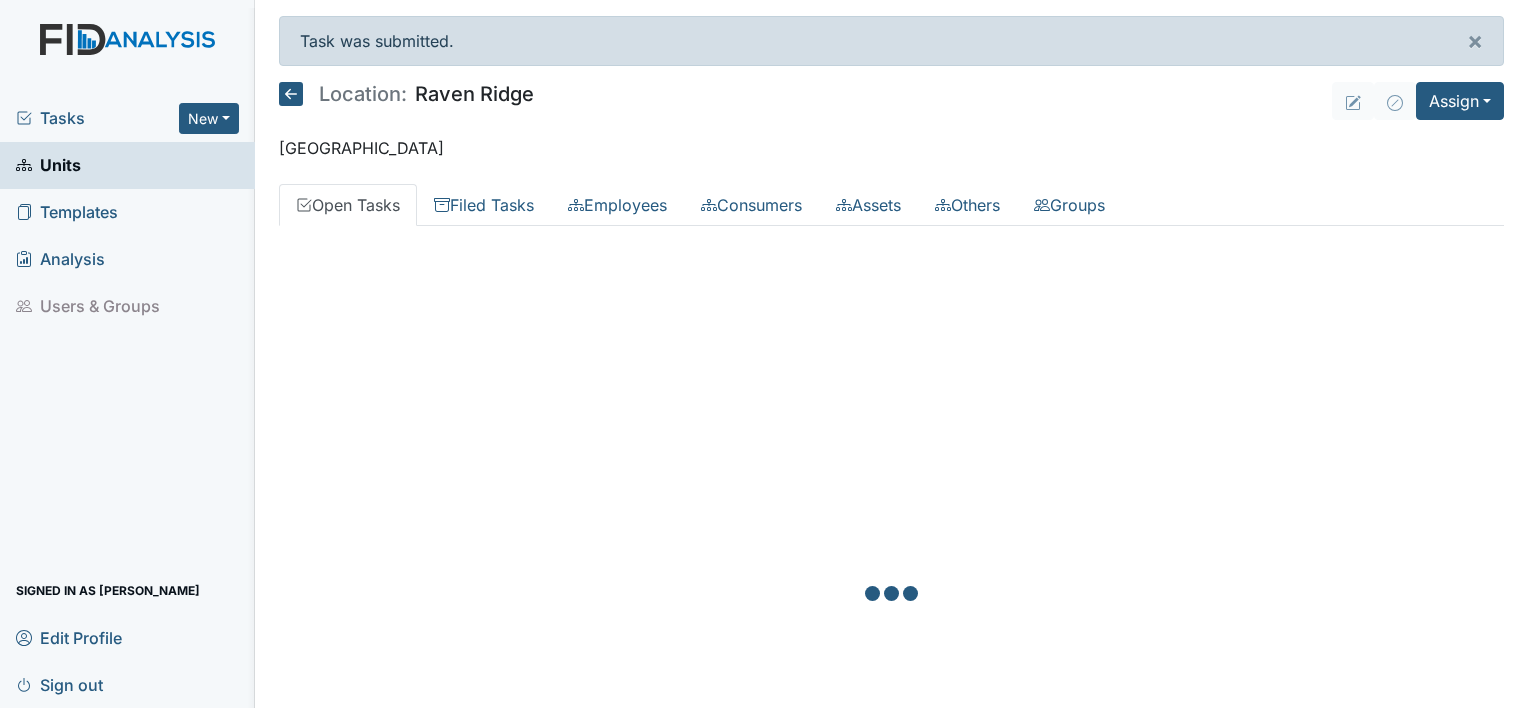 scroll, scrollTop: 0, scrollLeft: 0, axis: both 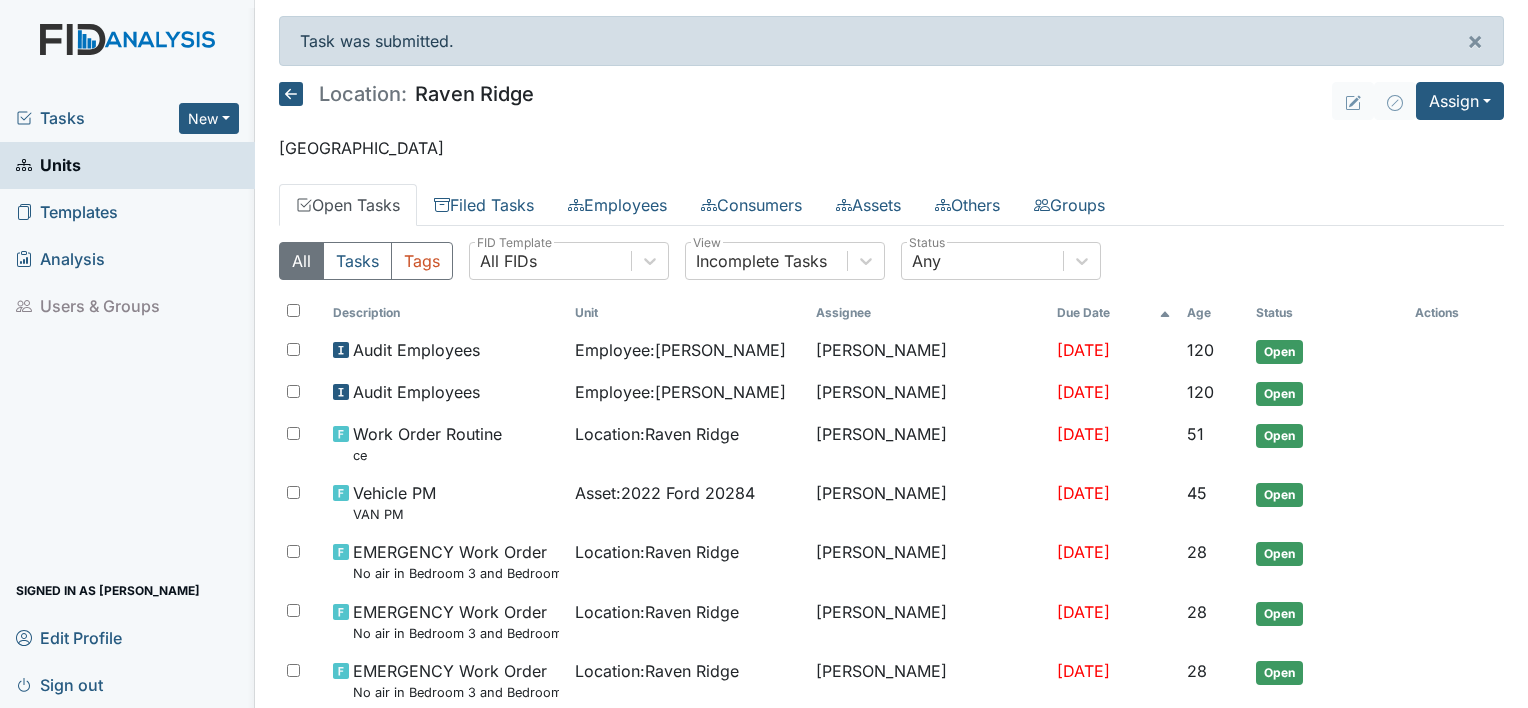 click on "Task was submitted.
×
Location:
[GEOGRAPHIC_DATA]
Assign
Assign Form
Assign Inspection
Assign Document
Assign Bundle
[GEOGRAPHIC_DATA]
Open Tasks
Filed Tasks
Employees
Consumers
Assets
Others
Groups
All   Tasks   Tags   All FIDs FID Template Incomplete Tasks View Any Status Description Unit Assignee Due Date Age Status Actions Audit Employees Employee :  [PERSON_NAME] [PERSON_NAME] [DATE] 120 Open Audit Employees Employee :  [PERSON_NAME] [PERSON_NAME] [DATE] 120 Open Work Order Routine ce Location :  Raven Ridge [PERSON_NAME] [DATE] 51 Open Vehicle PM VAN PM Asset :  2022	Ford	20284 [PERSON_NAME] [DATE] 45 Open EMERGENCY Work Order  No air in Bedroom 3 and Bedroom 1 Location :  [GEOGRAPHIC_DATA] [GEOGRAPHIC_DATA][PERSON_NAME] [DATE] 28 Open EMERGENCY Work Order  Location" at bounding box center (891, 354) 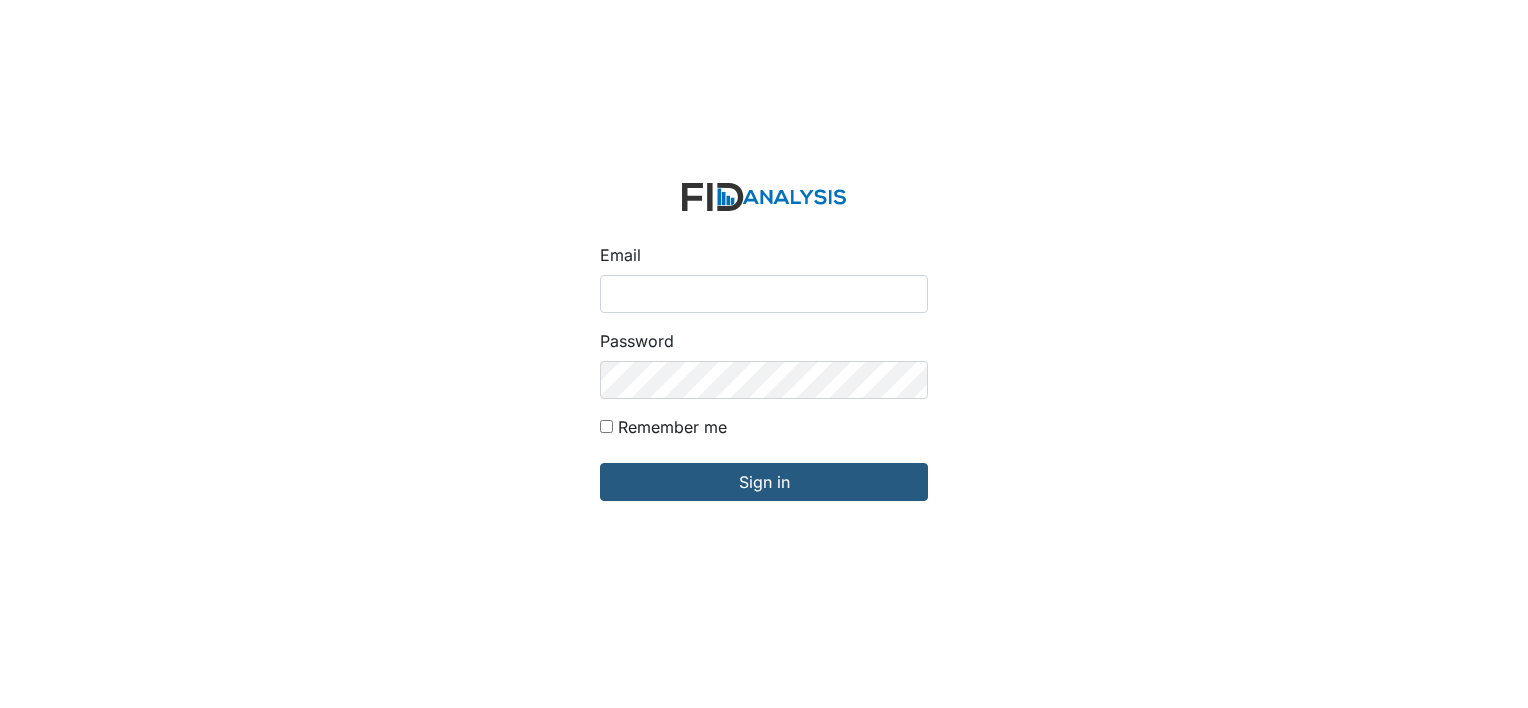 scroll, scrollTop: 0, scrollLeft: 0, axis: both 